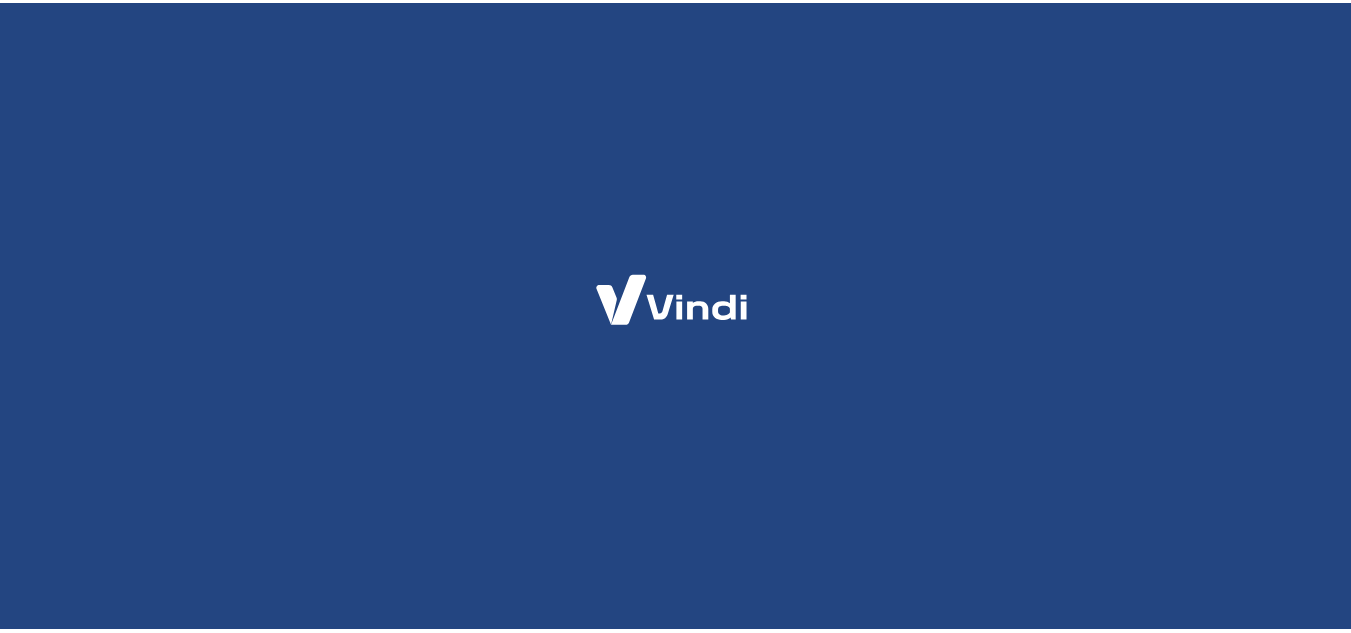 scroll, scrollTop: 0, scrollLeft: 0, axis: both 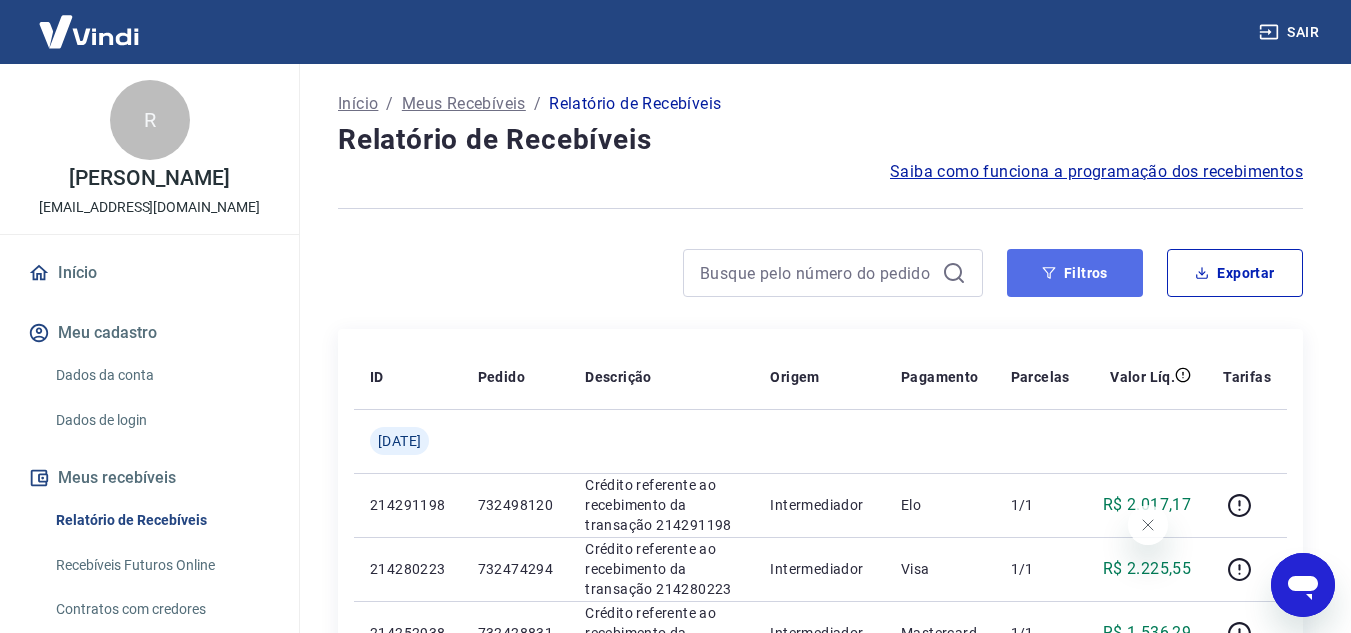click on "Filtros" at bounding box center [1075, 273] 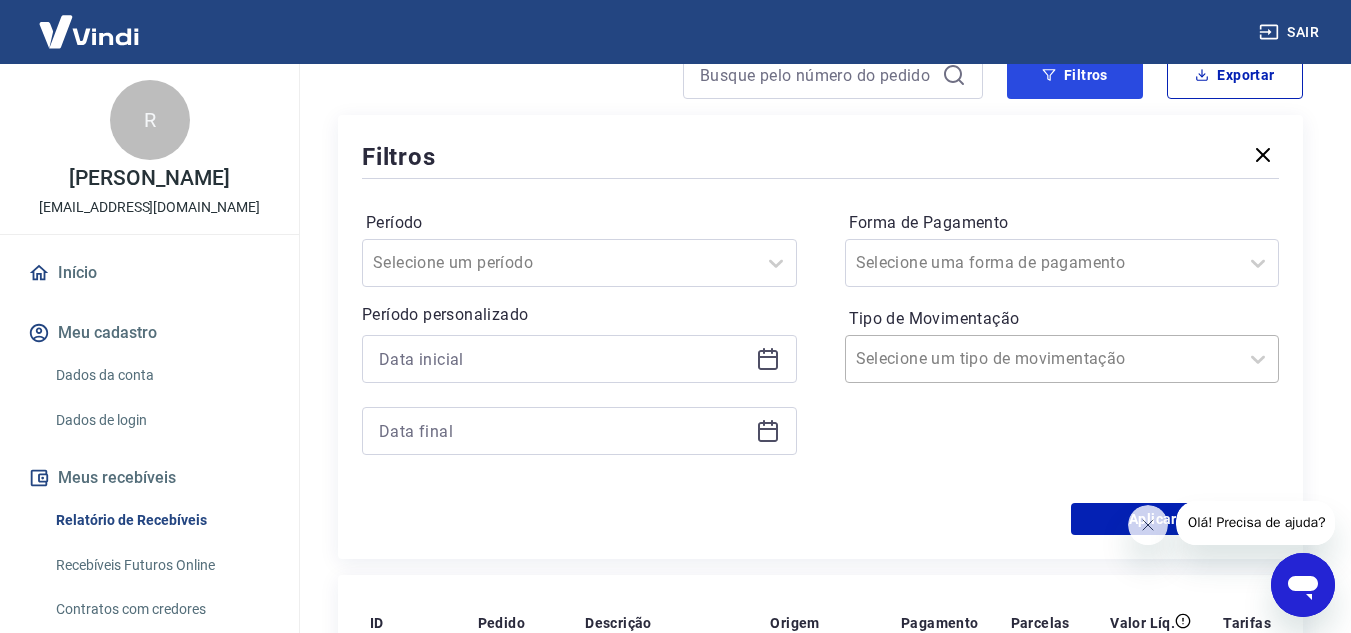scroll, scrollTop: 200, scrollLeft: 0, axis: vertical 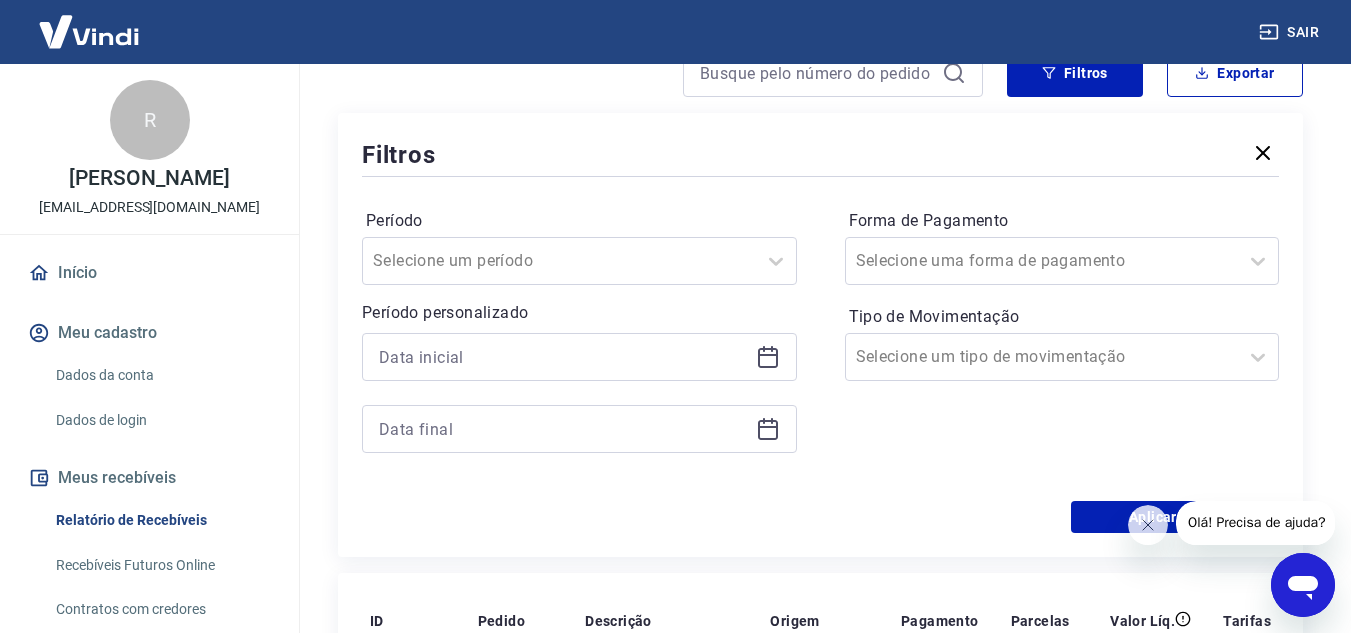 click 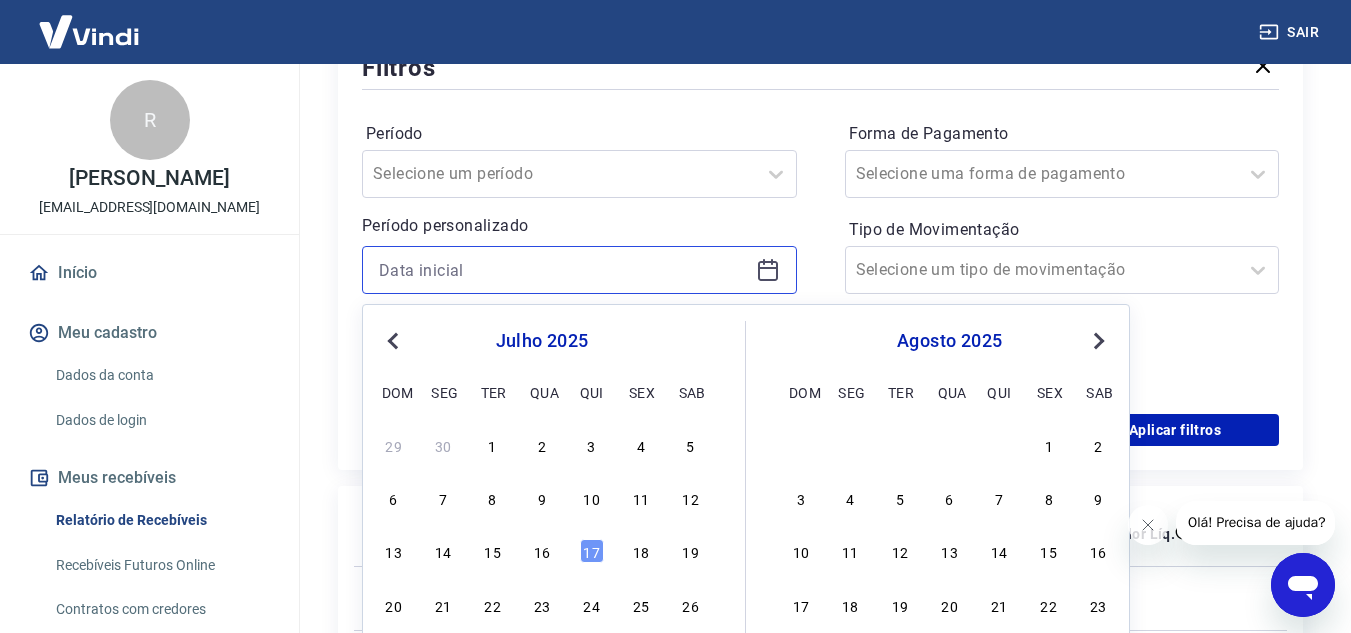 scroll, scrollTop: 400, scrollLeft: 0, axis: vertical 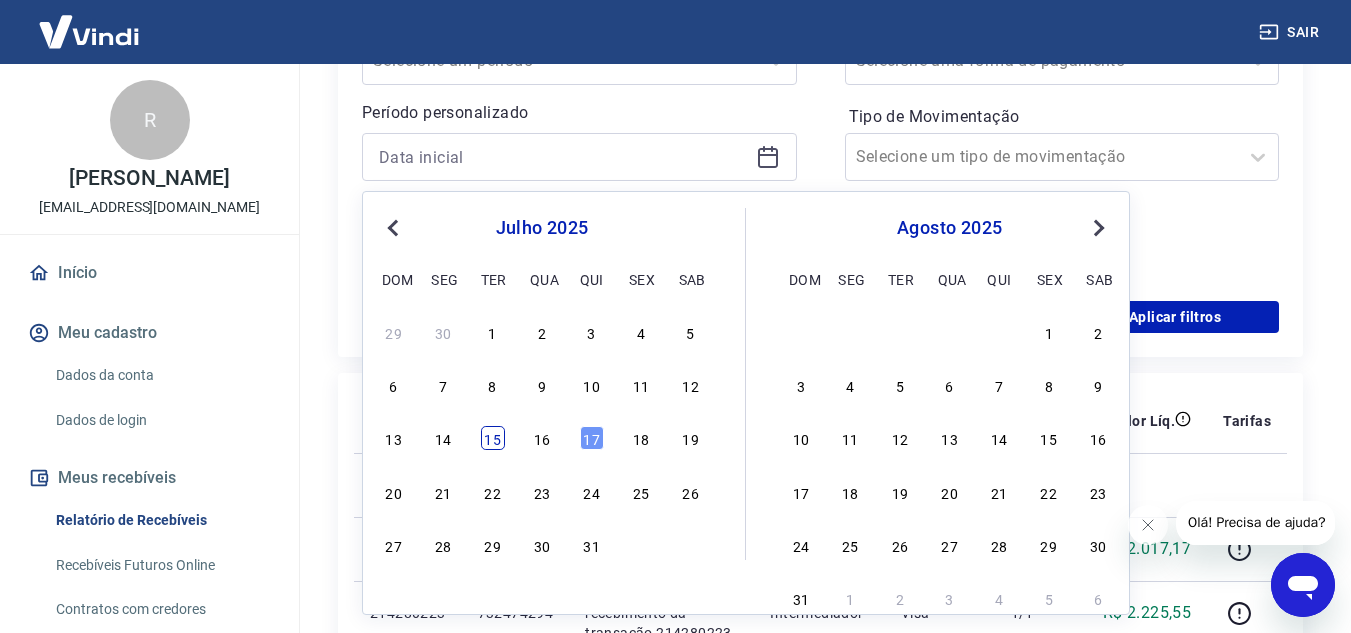 click on "15" at bounding box center [493, 438] 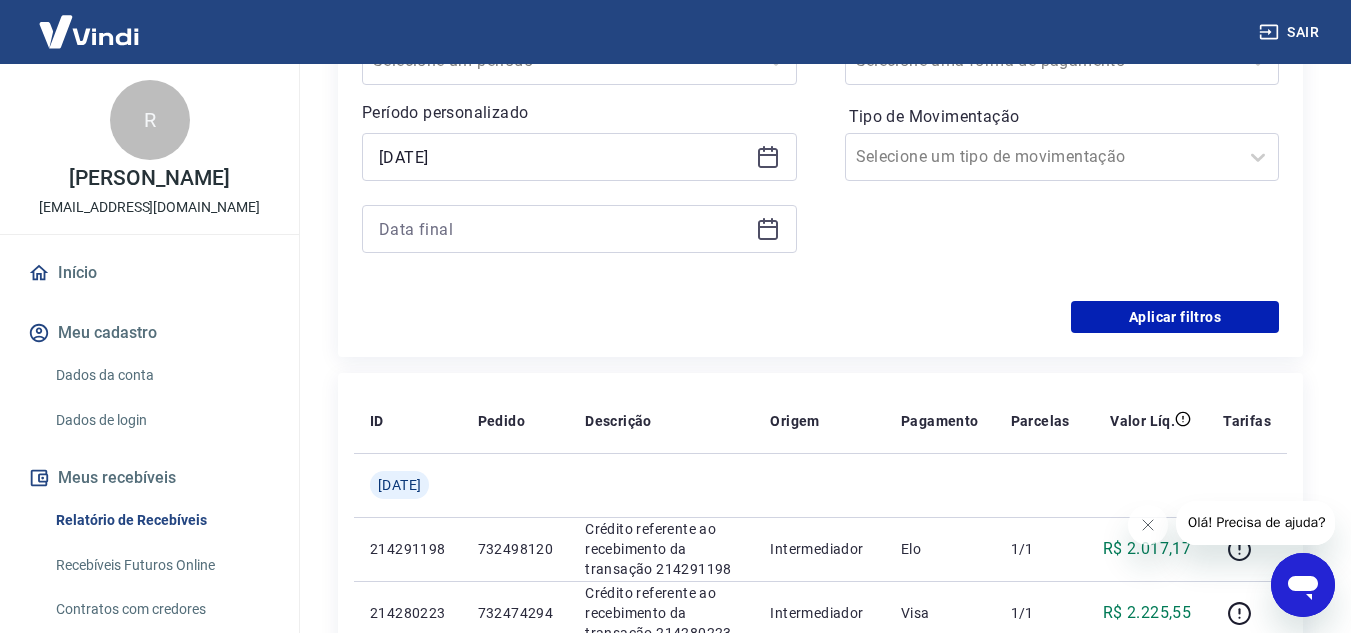 click 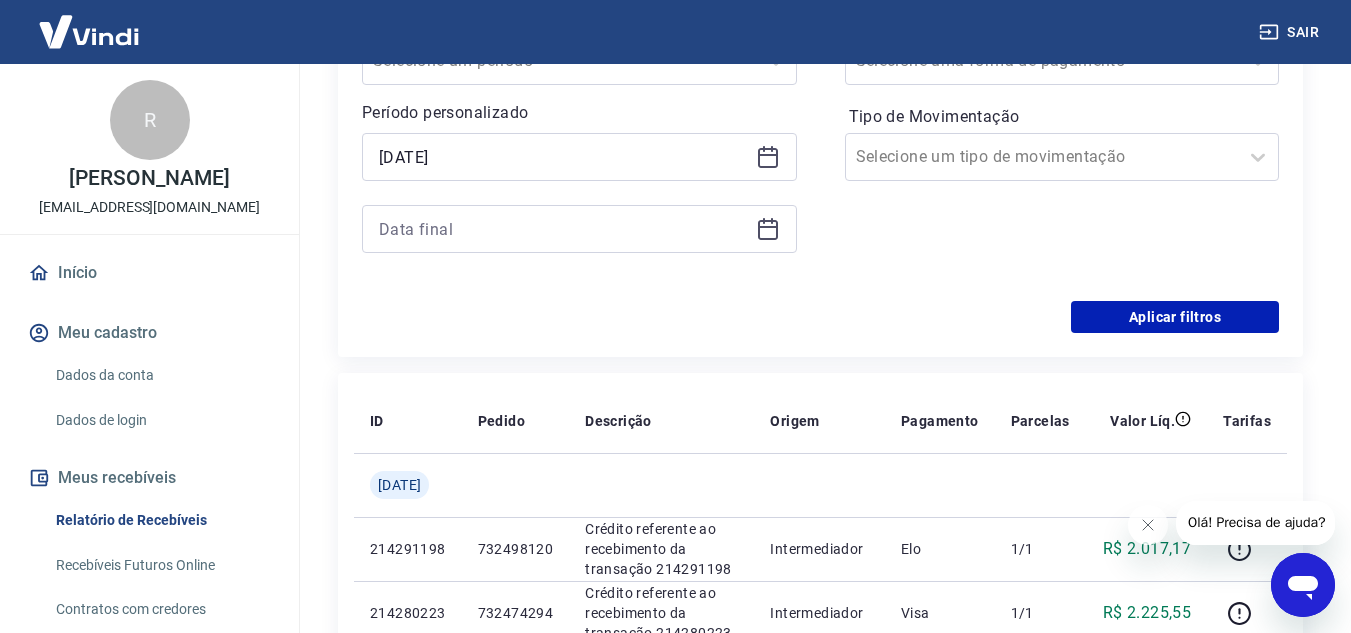 click 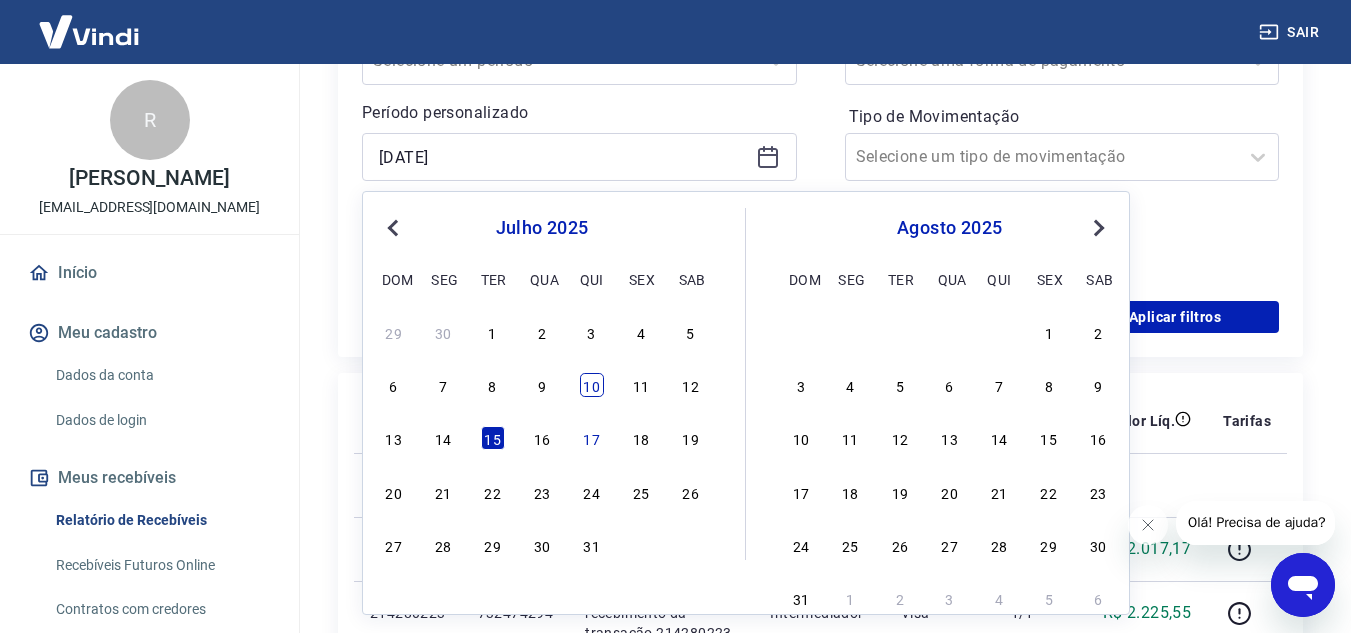 click on "10" at bounding box center [592, 385] 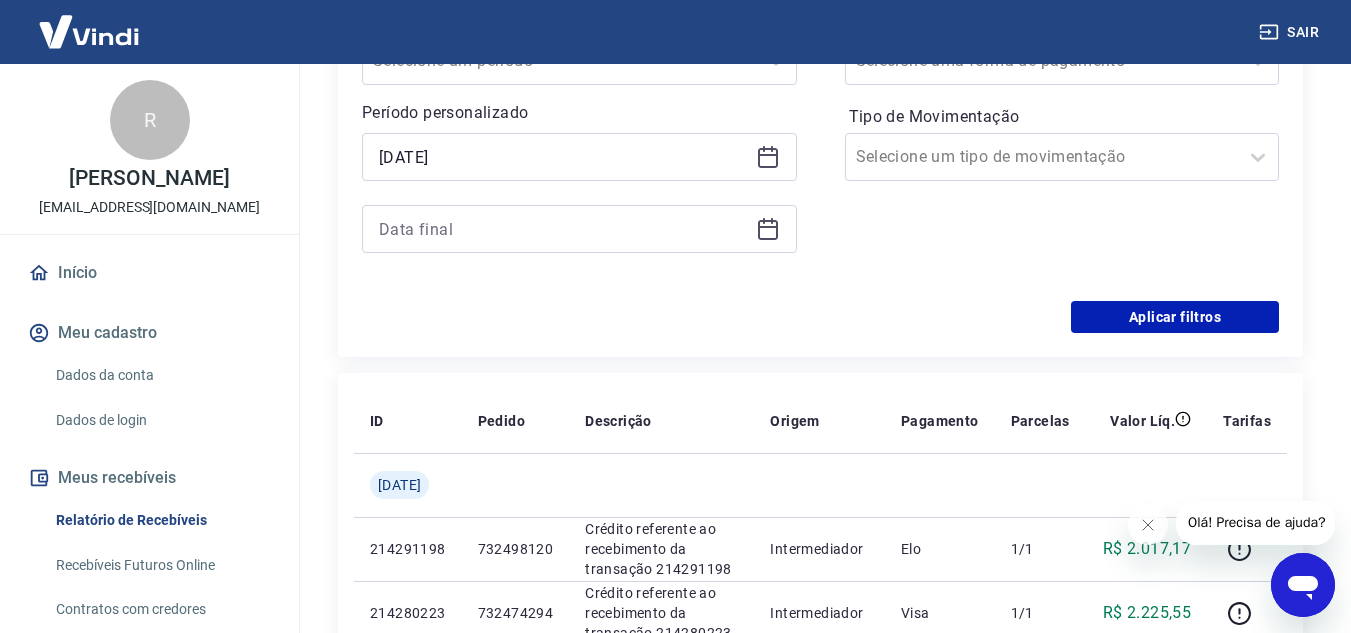 type on "[DATE]" 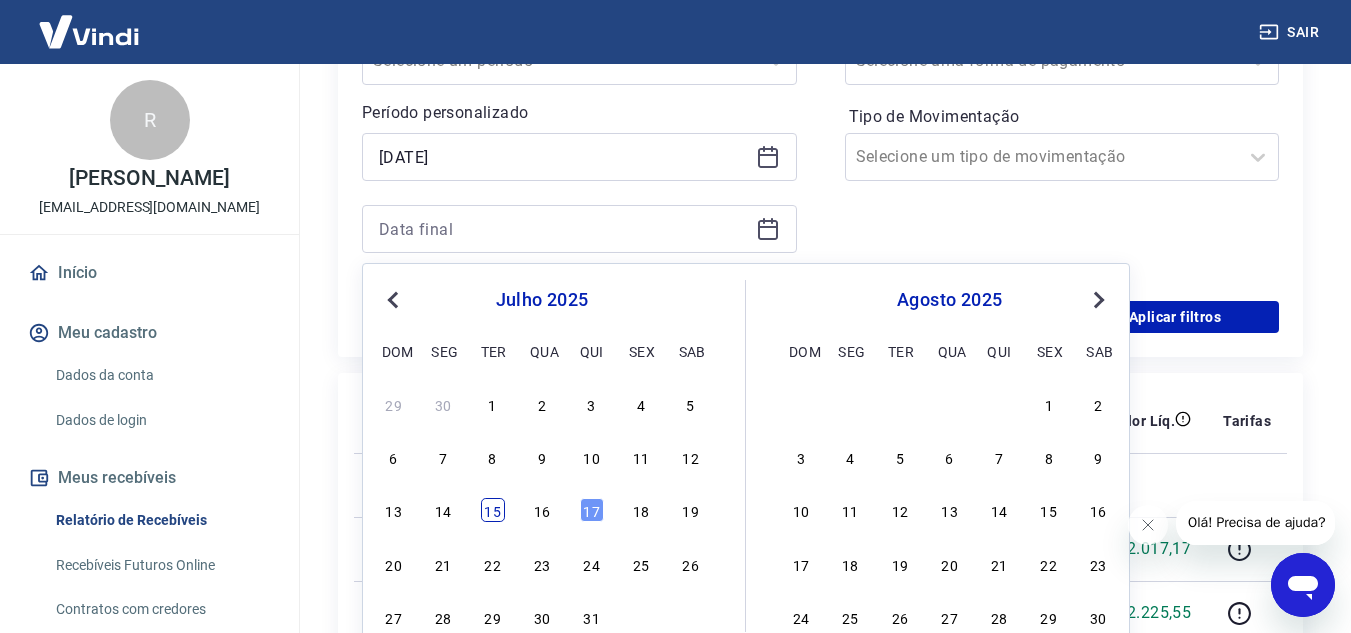 click on "15" at bounding box center [493, 510] 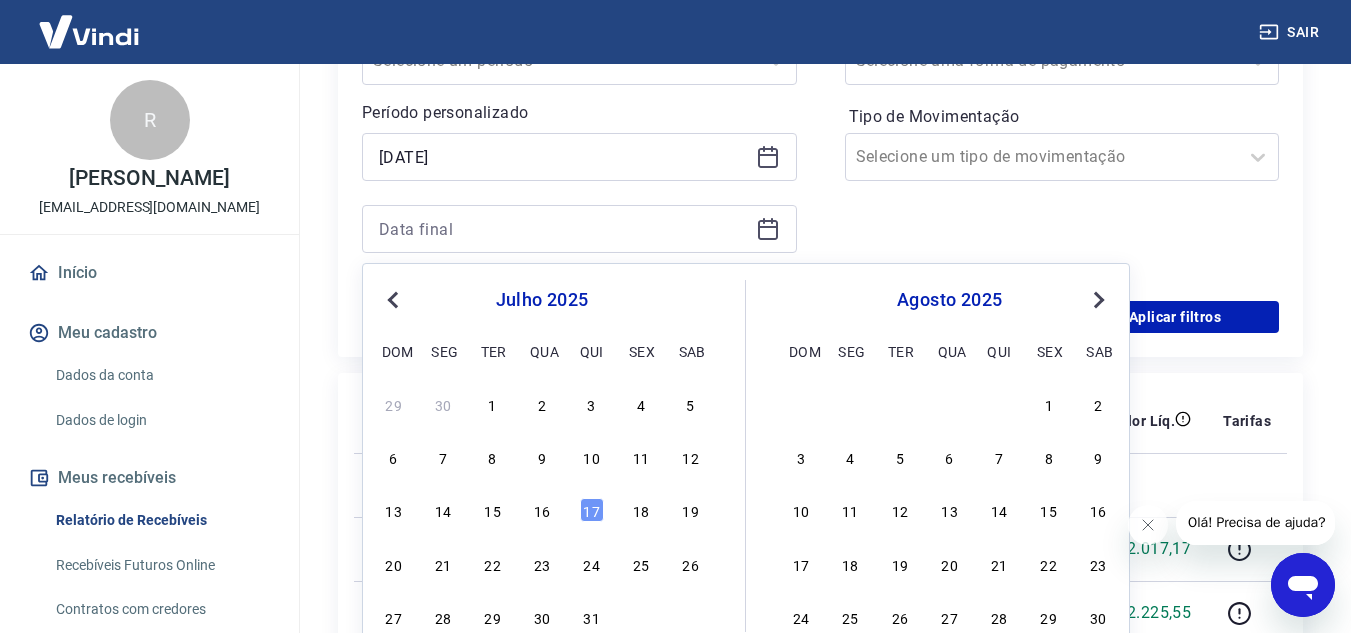type on "[DATE]" 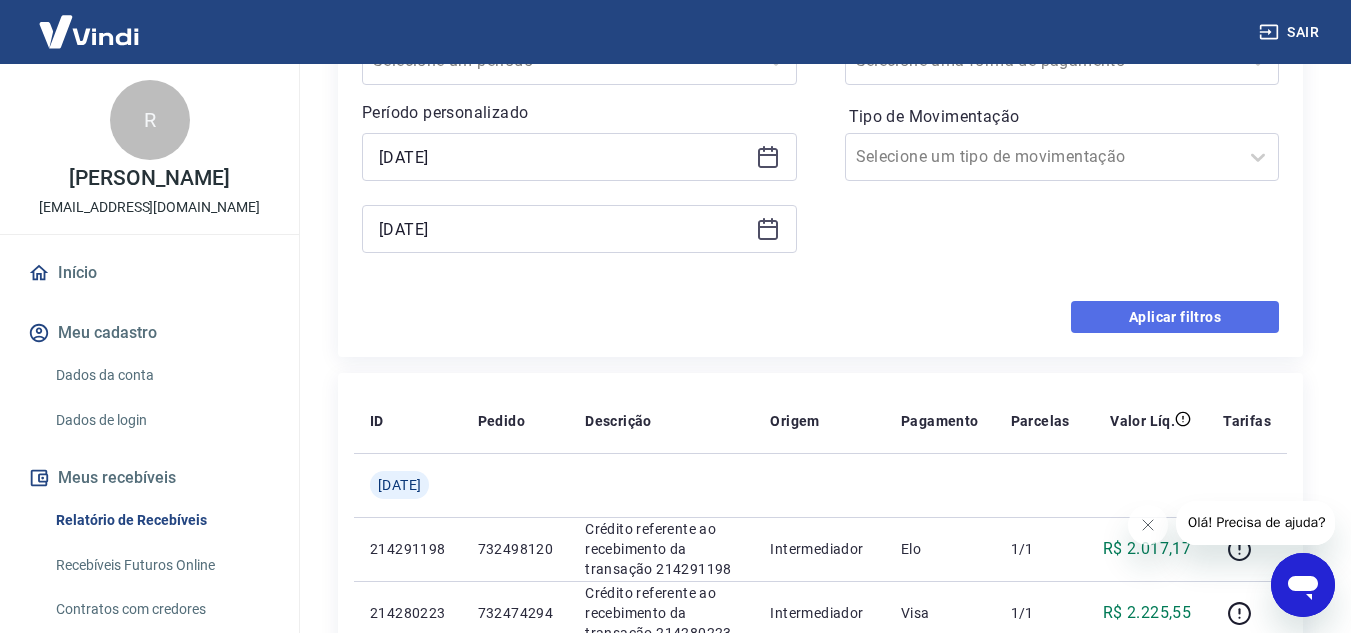 click on "Aplicar filtros" at bounding box center [1175, 317] 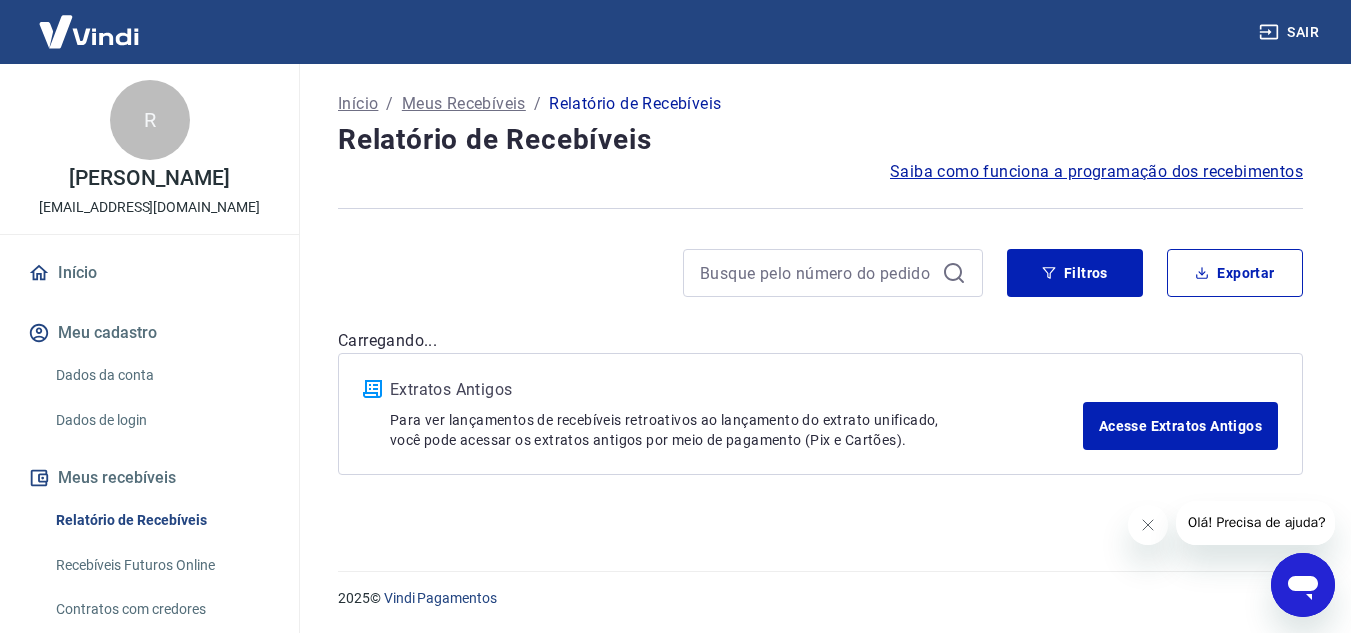 scroll, scrollTop: 0, scrollLeft: 0, axis: both 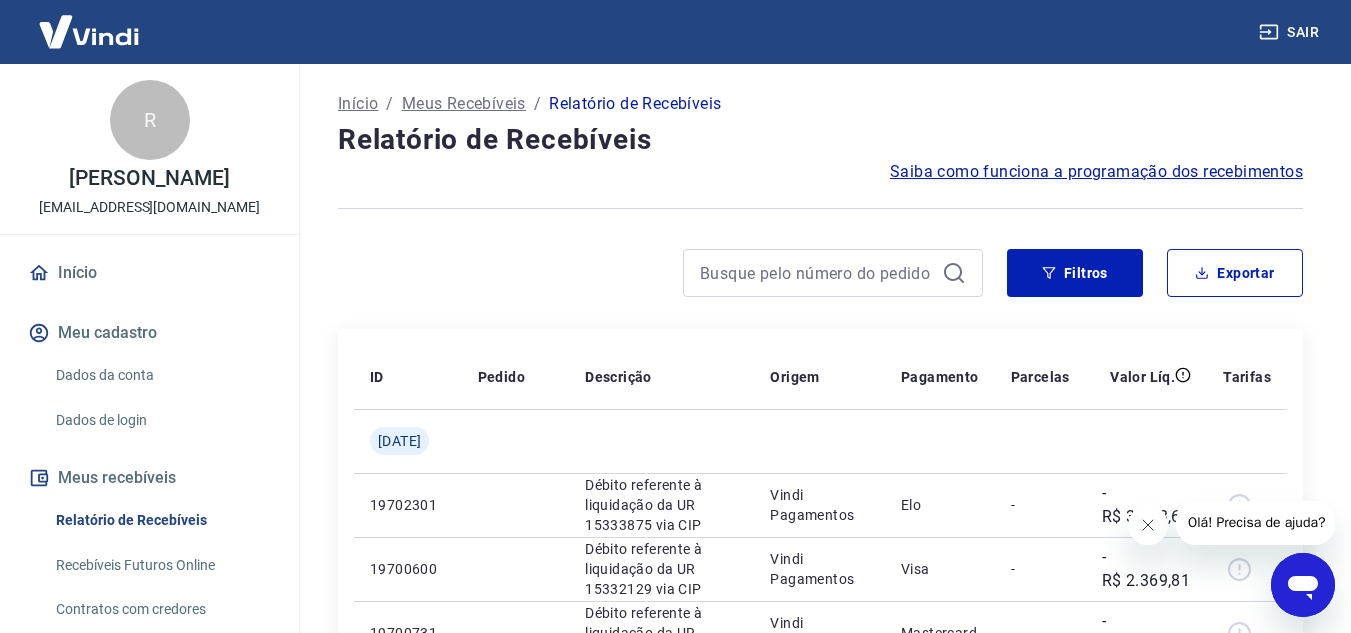 click 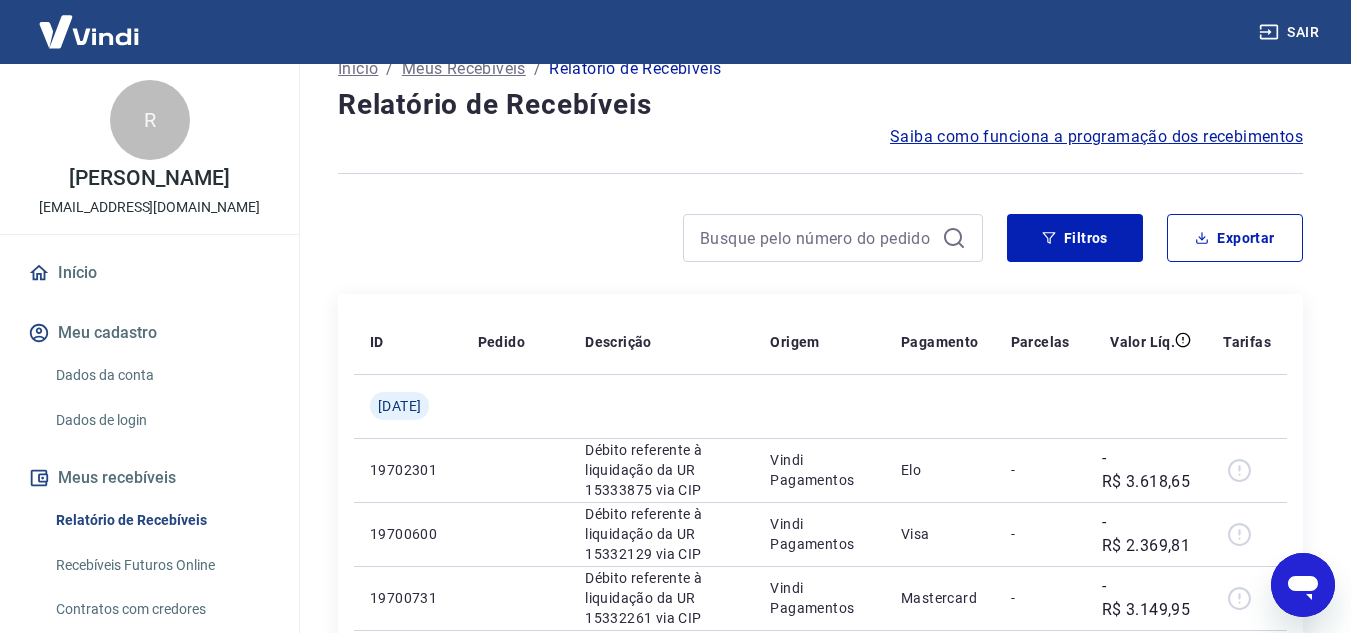scroll, scrollTop: 0, scrollLeft: 0, axis: both 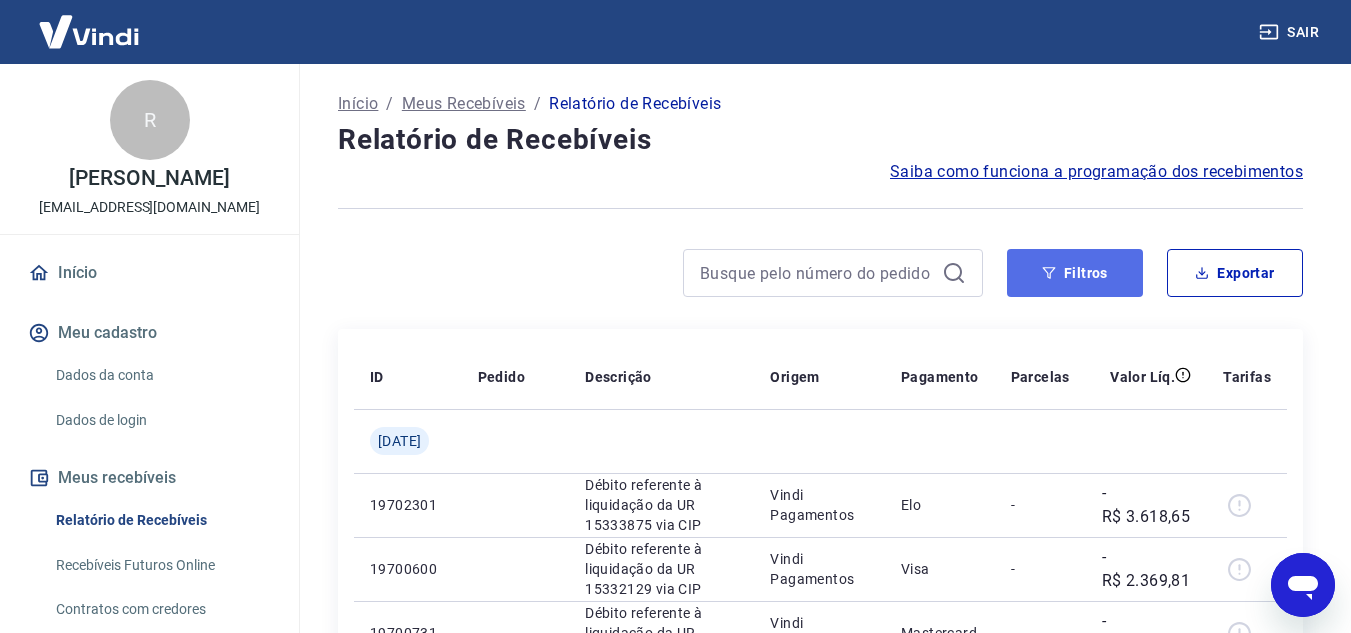 click on "Filtros" at bounding box center (1075, 273) 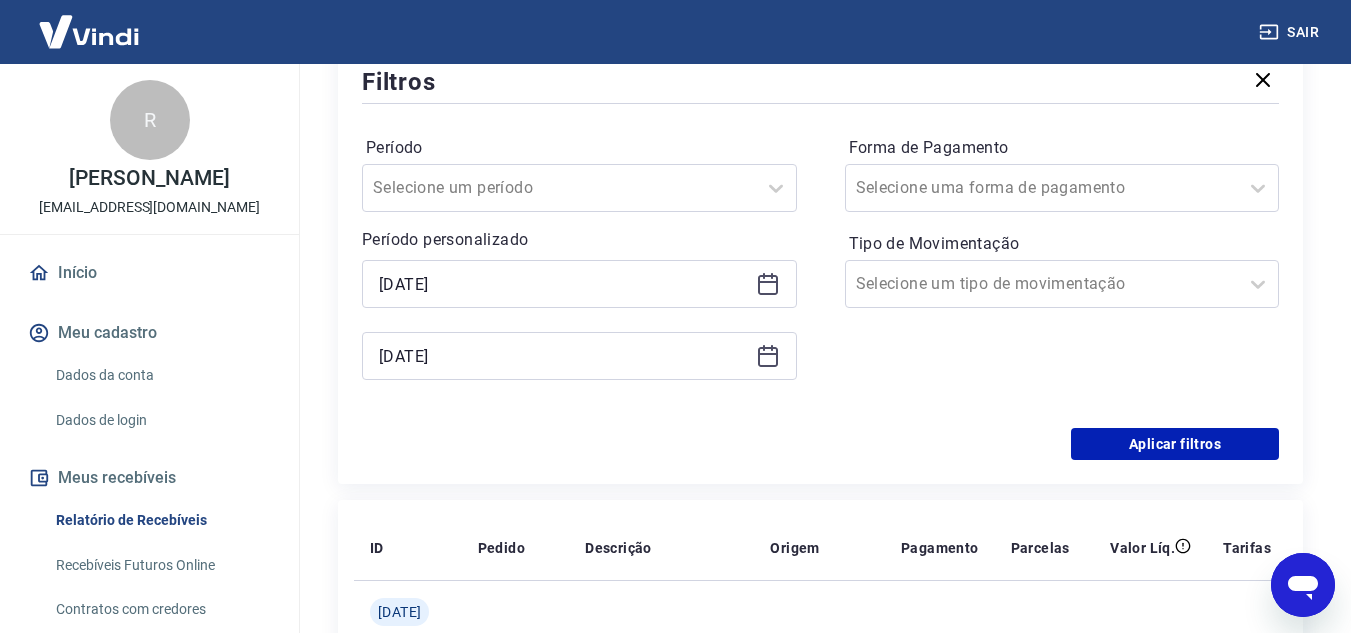 scroll, scrollTop: 300, scrollLeft: 0, axis: vertical 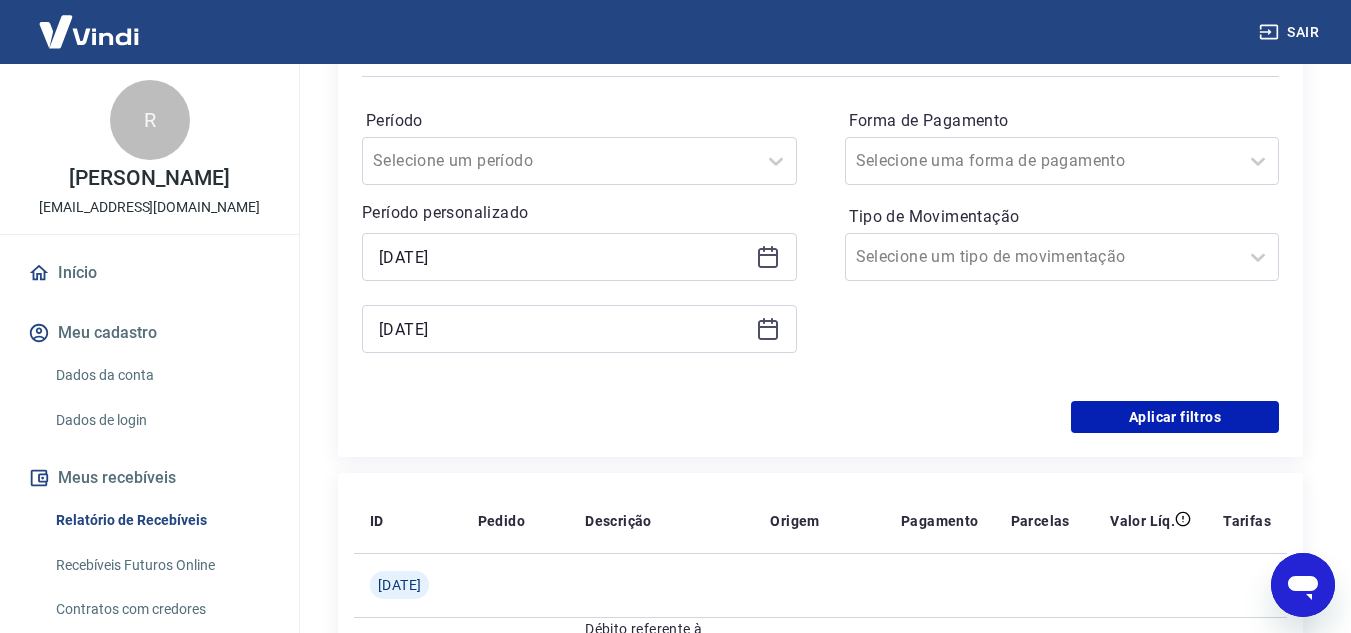 click 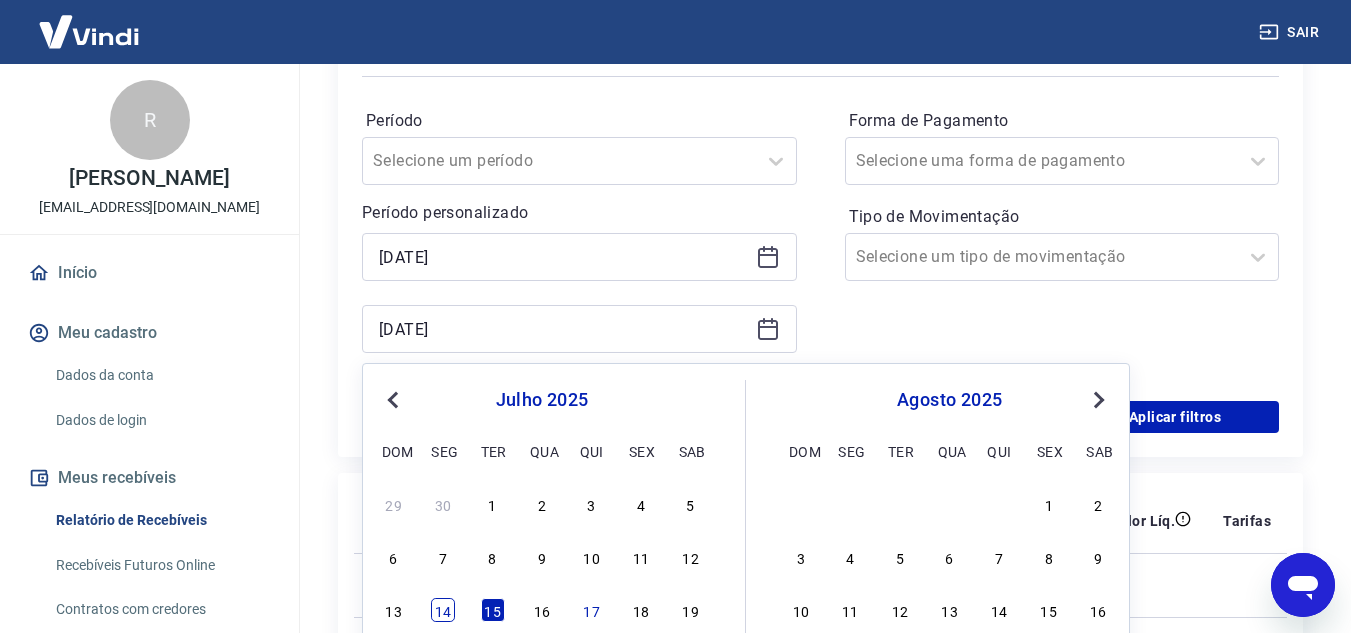 click on "14" at bounding box center [443, 610] 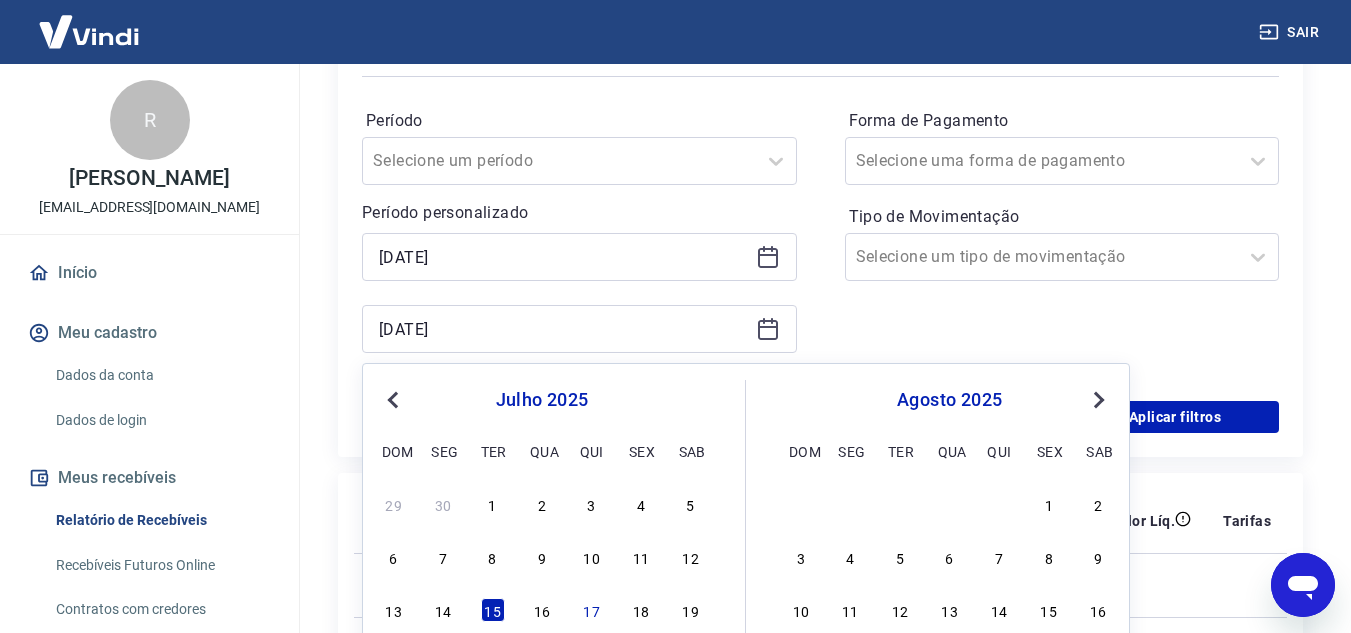 type on "[DATE]" 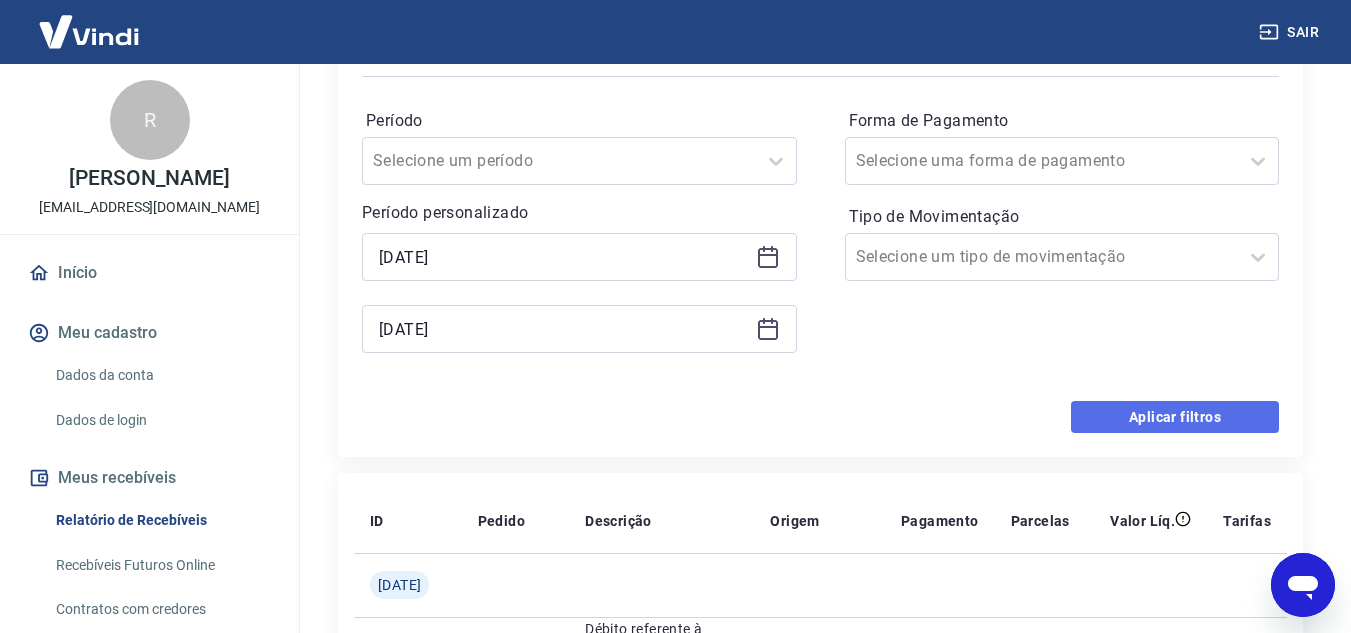 click on "Aplicar filtros" at bounding box center (1175, 417) 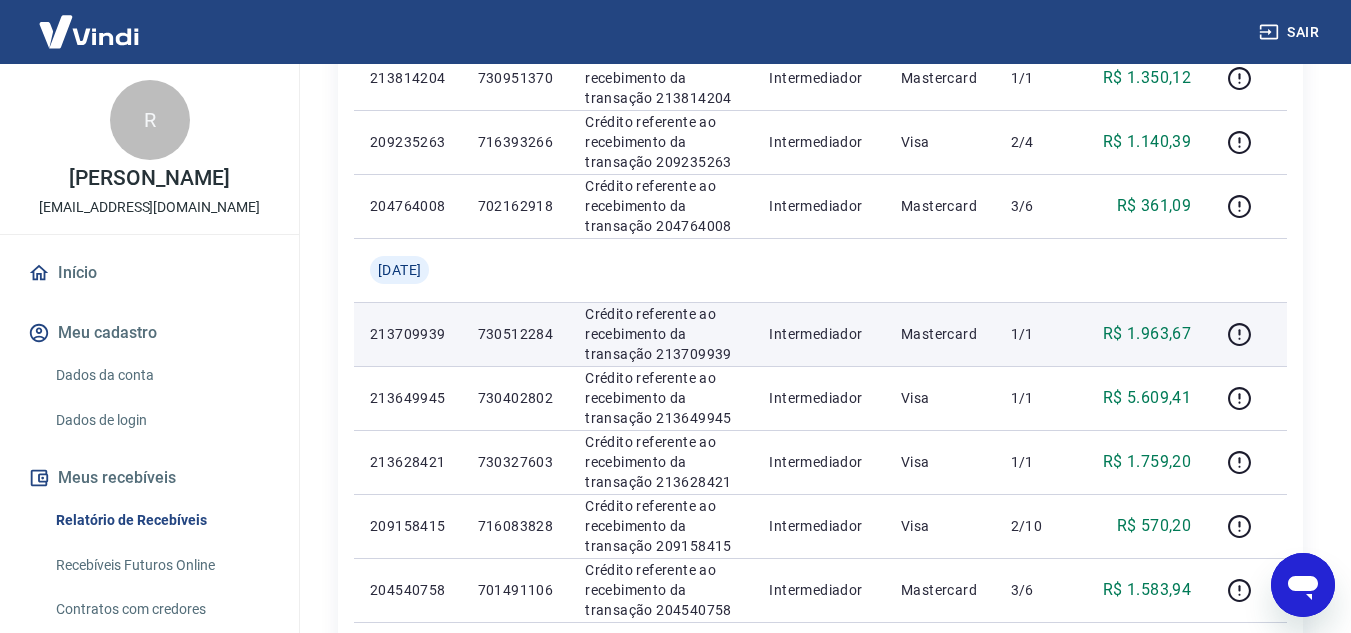 scroll, scrollTop: 900, scrollLeft: 0, axis: vertical 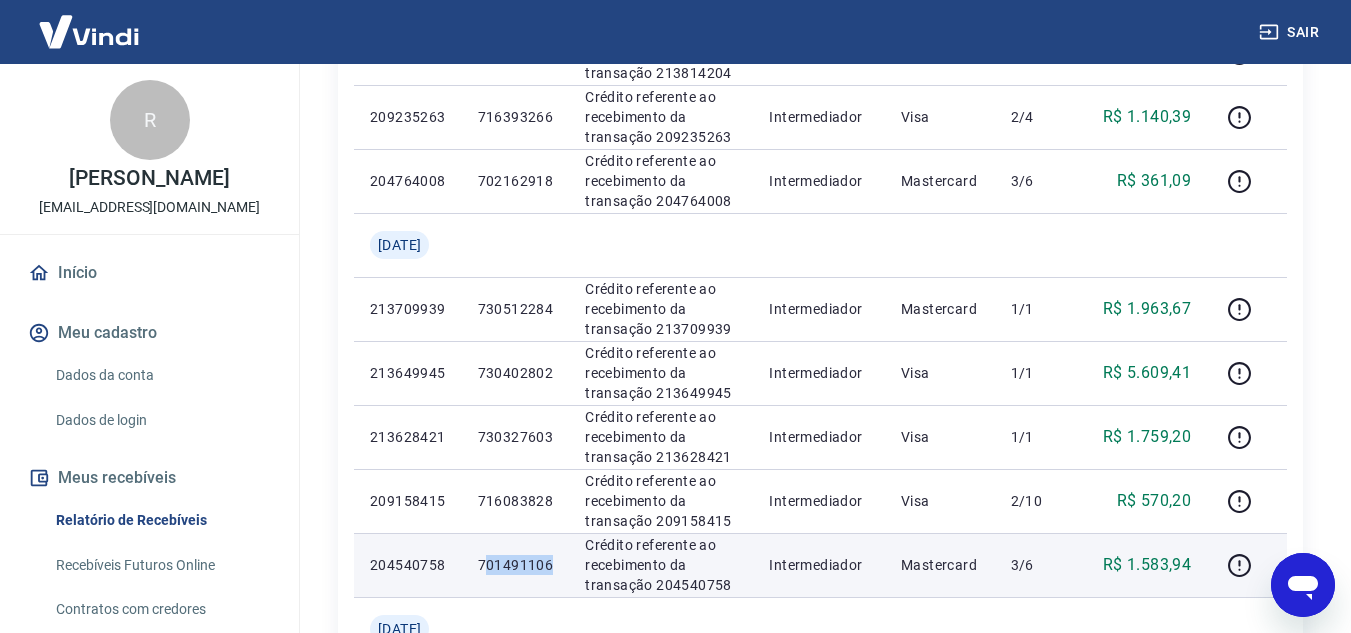 drag, startPoint x: 496, startPoint y: 565, endPoint x: 568, endPoint y: 567, distance: 72.02777 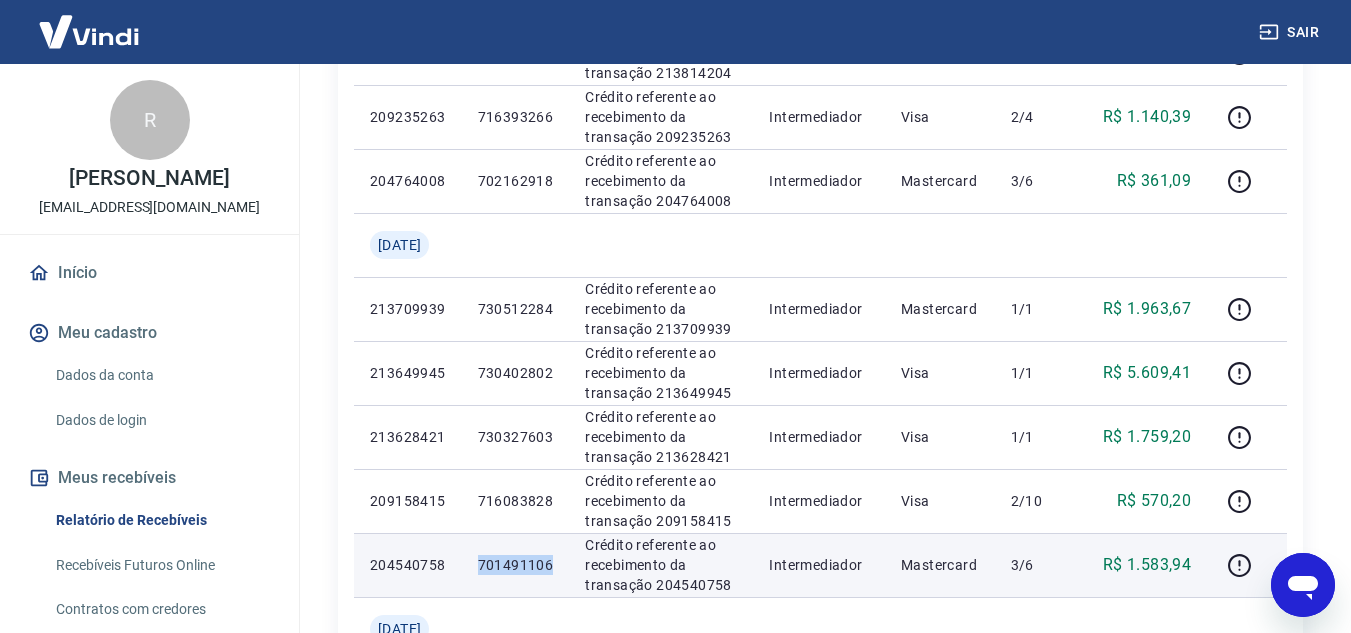 drag, startPoint x: 497, startPoint y: 568, endPoint x: 568, endPoint y: 565, distance: 71.063354 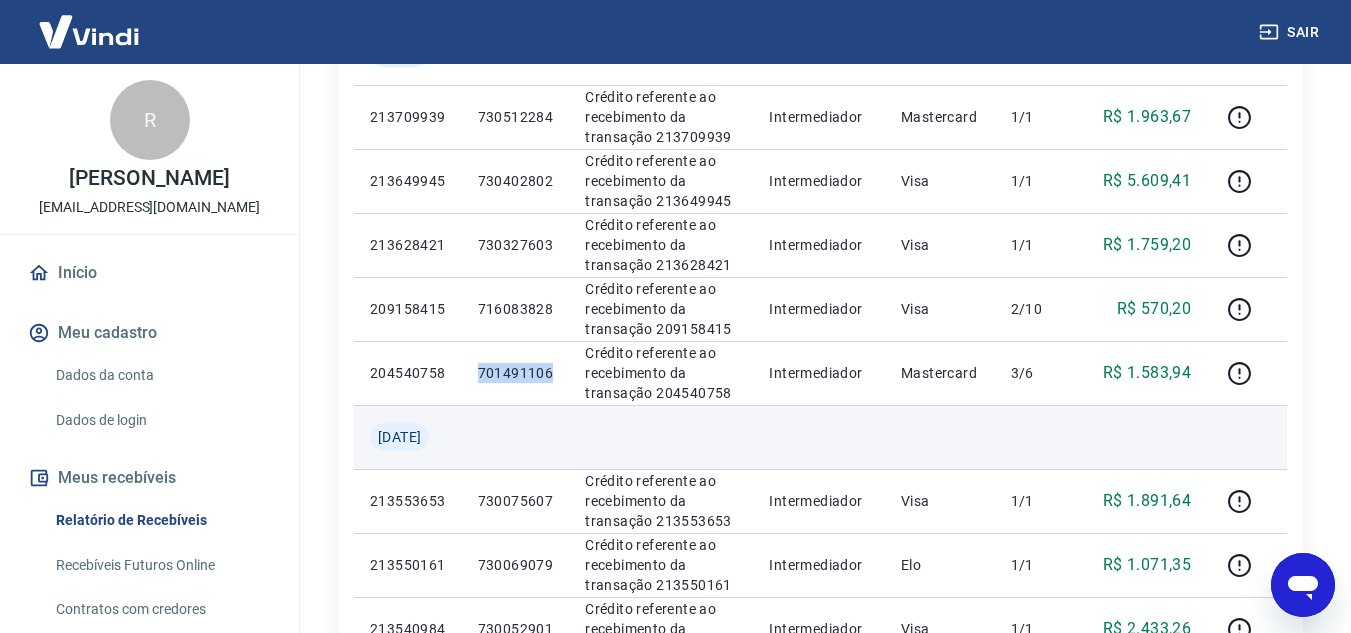 scroll, scrollTop: 1100, scrollLeft: 0, axis: vertical 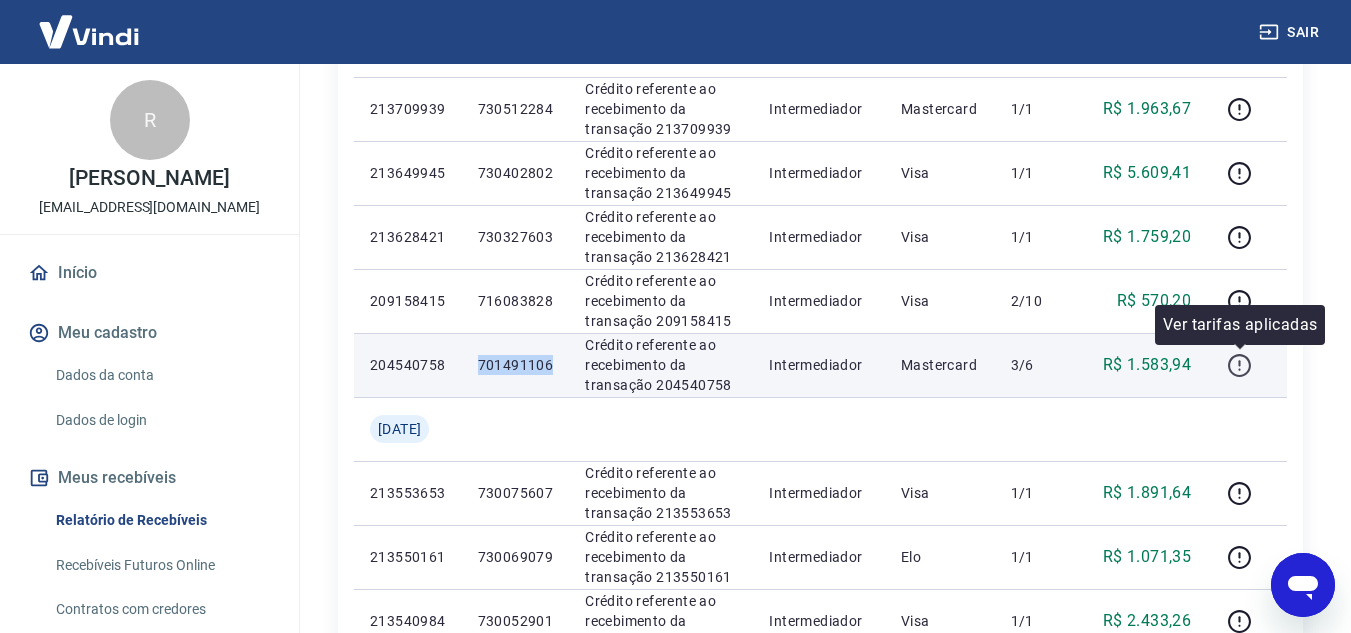 click 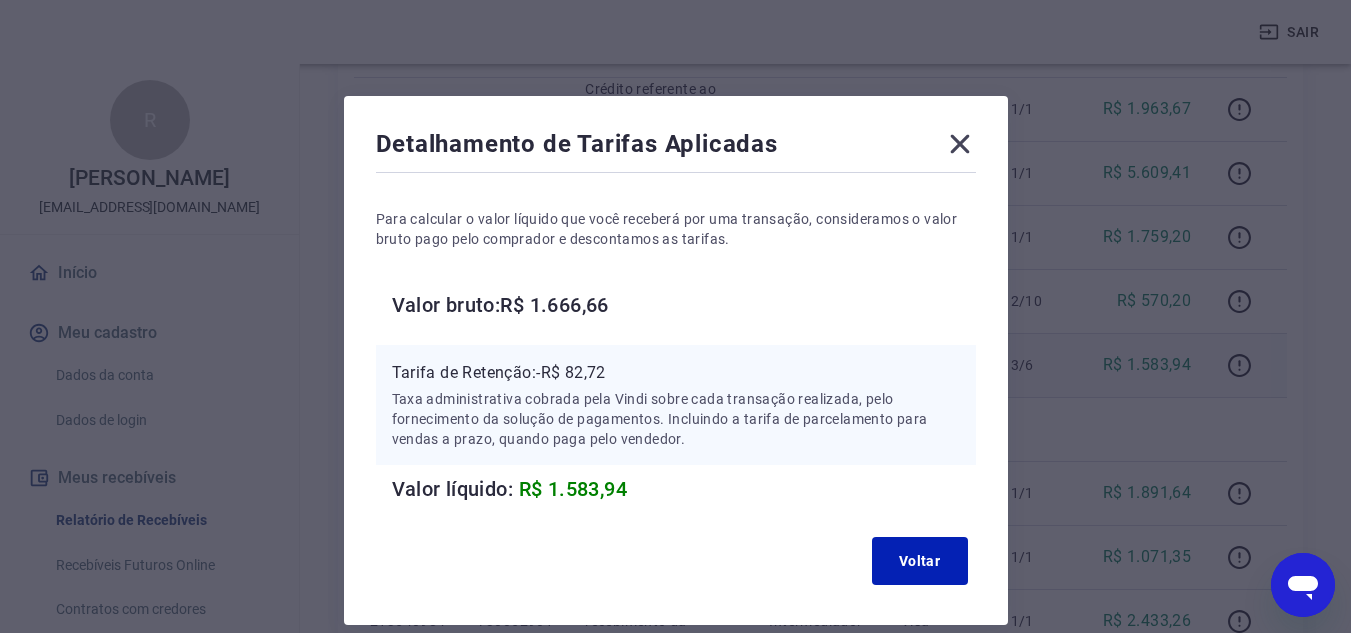 click 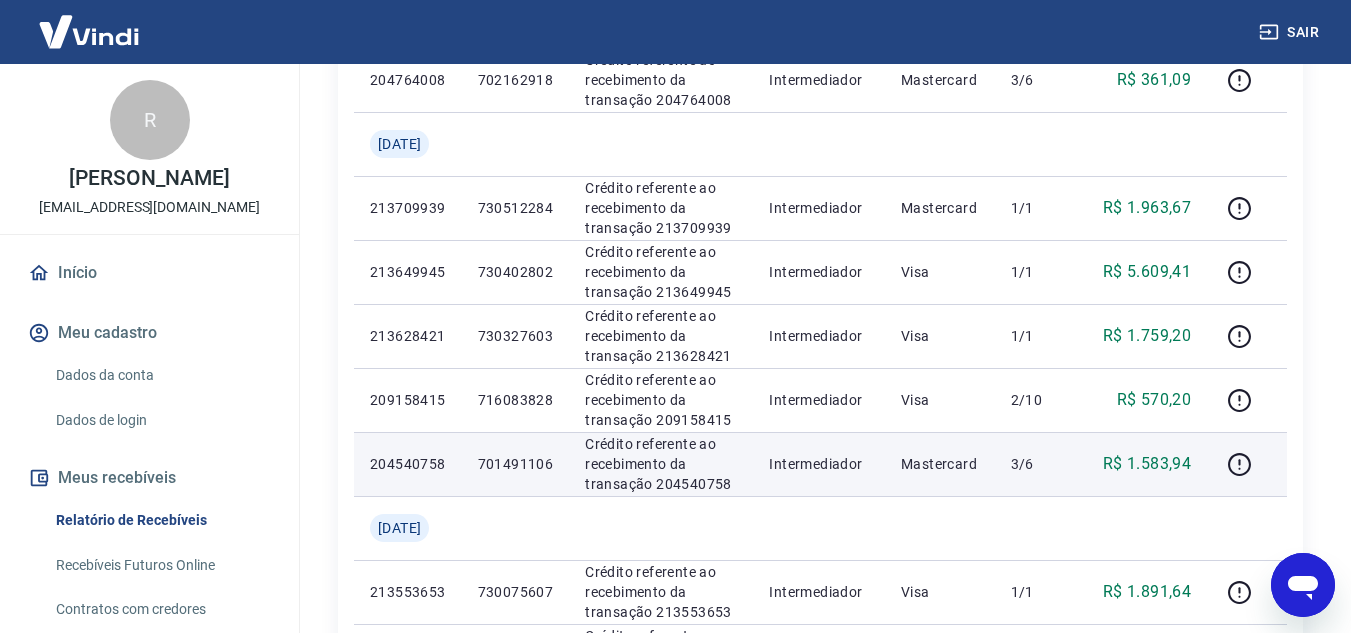 scroll, scrollTop: 1000, scrollLeft: 0, axis: vertical 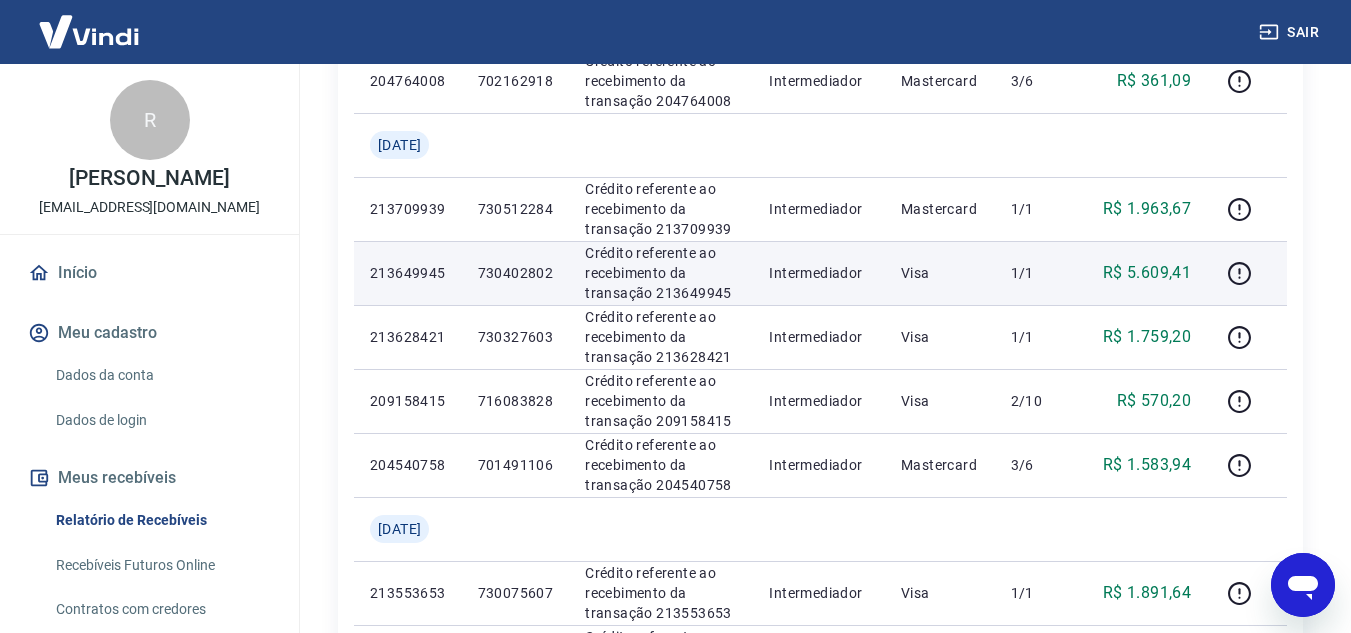 click on "R$ 5.609,41" at bounding box center (1147, 273) 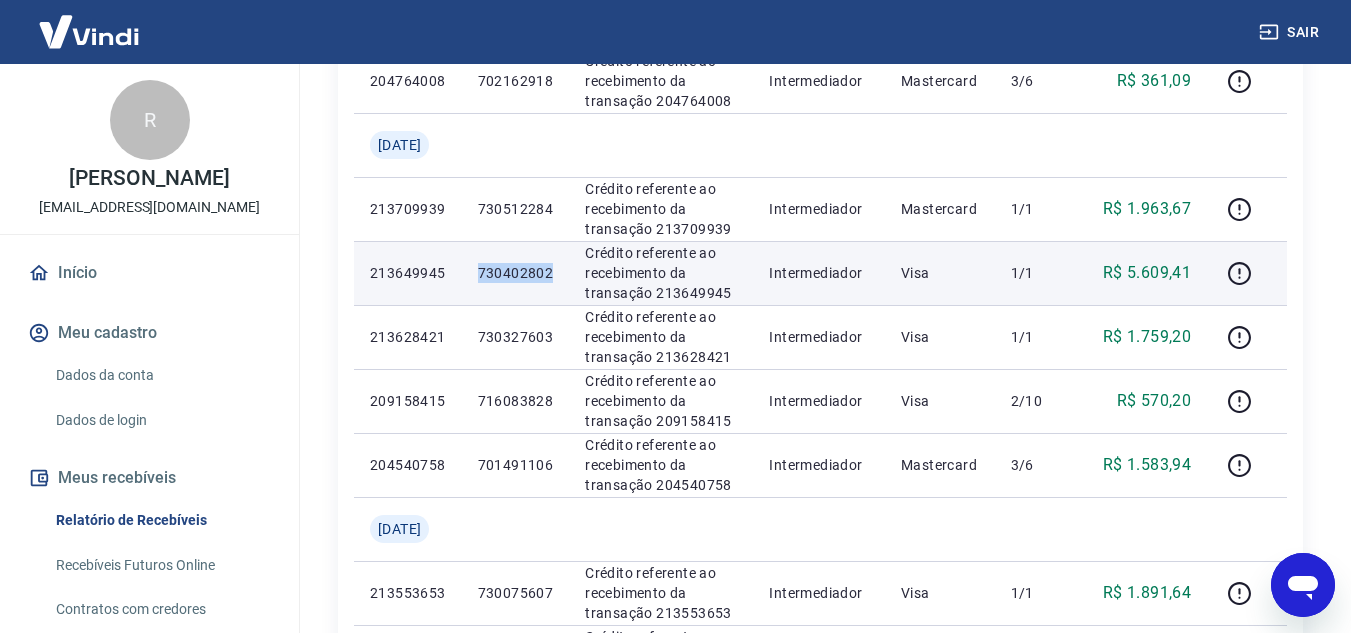 drag, startPoint x: 490, startPoint y: 276, endPoint x: 567, endPoint y: 277, distance: 77.00649 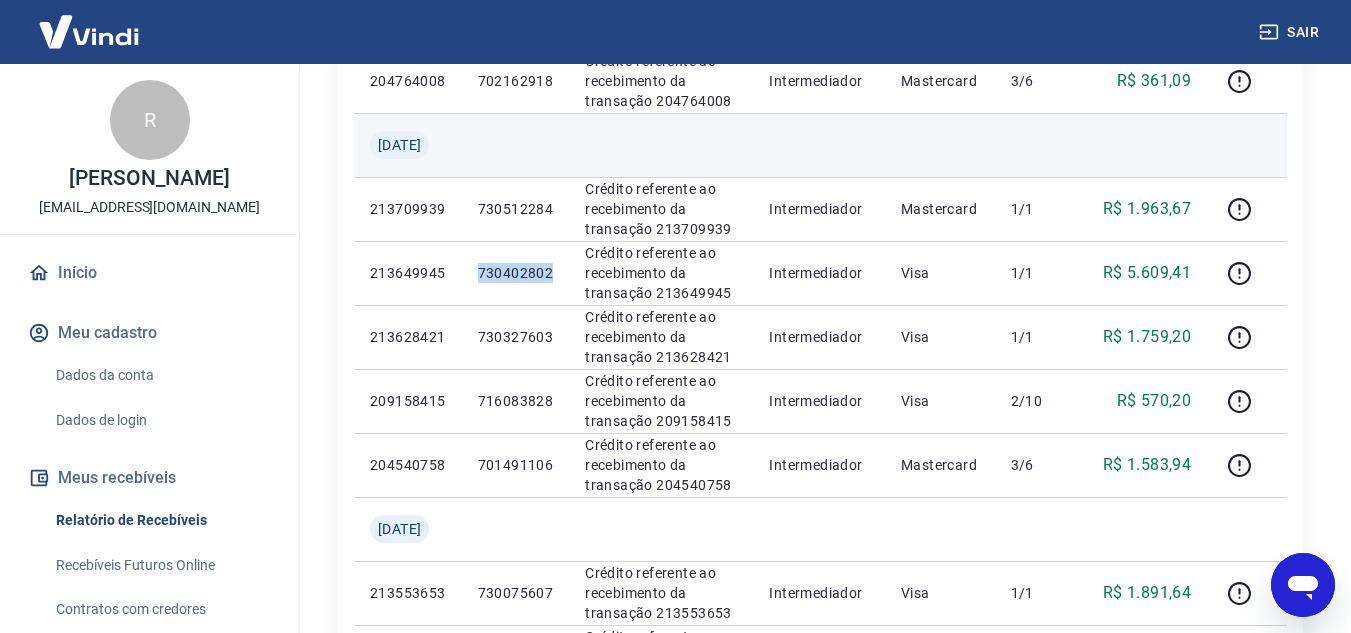 copy on "730402802" 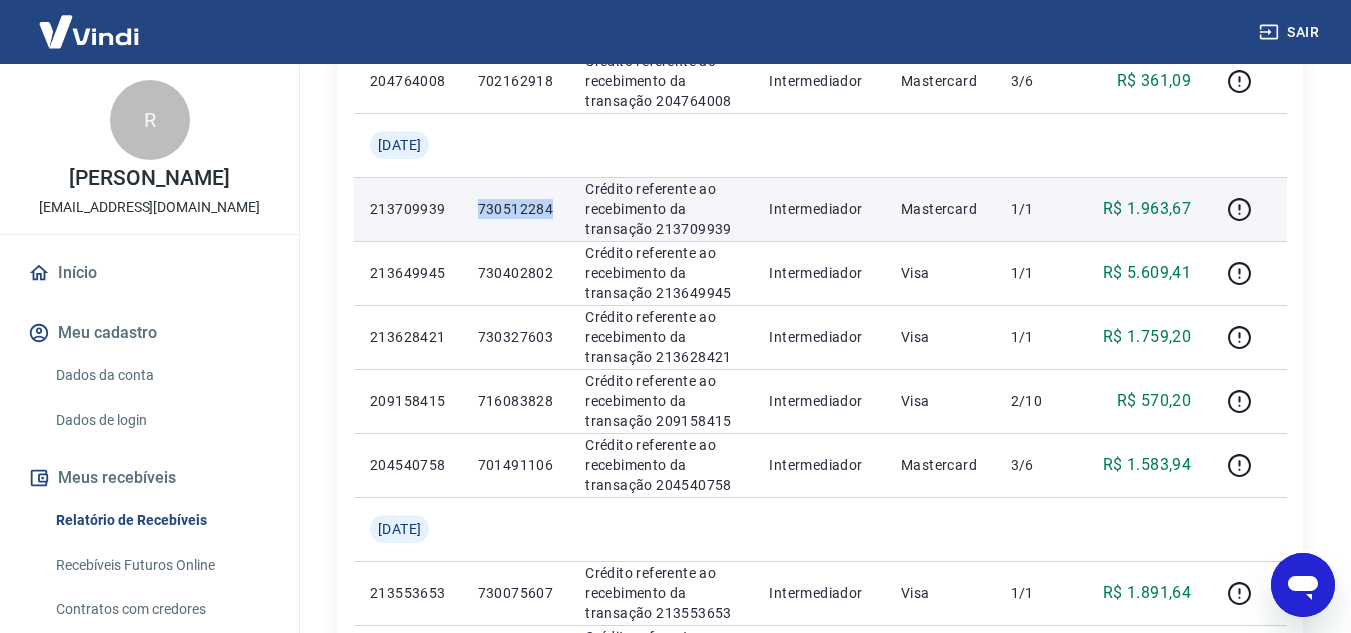 drag, startPoint x: 493, startPoint y: 206, endPoint x: 567, endPoint y: 207, distance: 74.00676 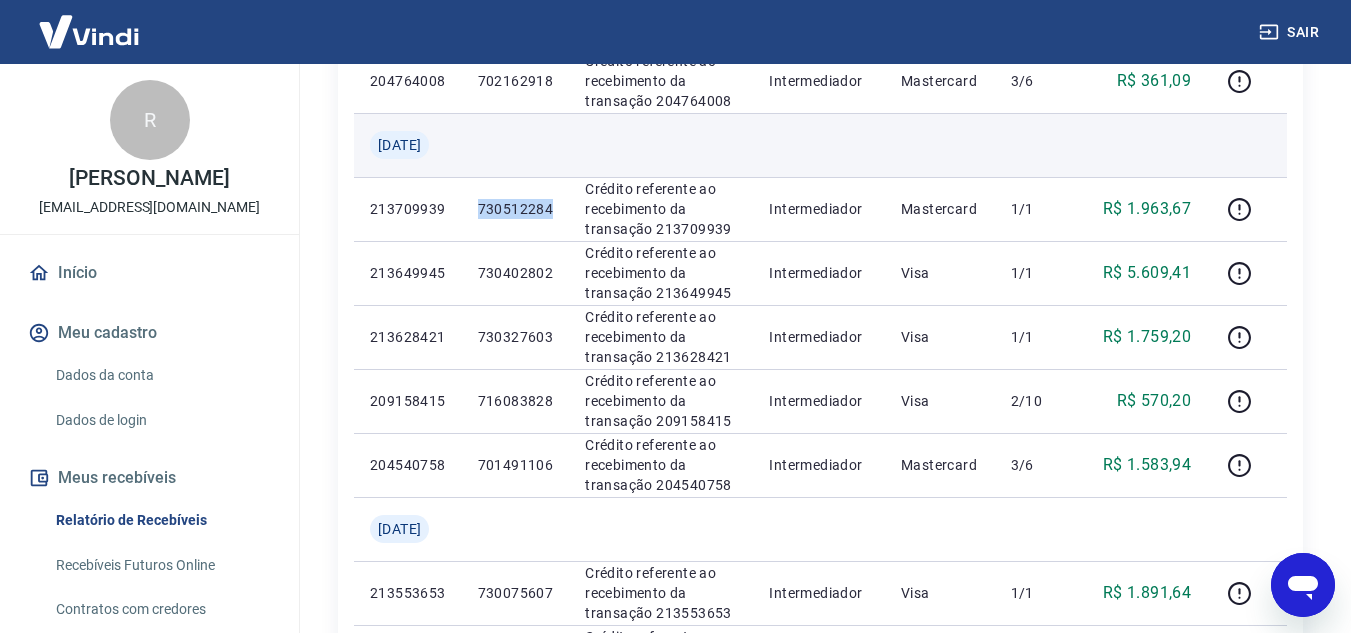 copy on "730512284" 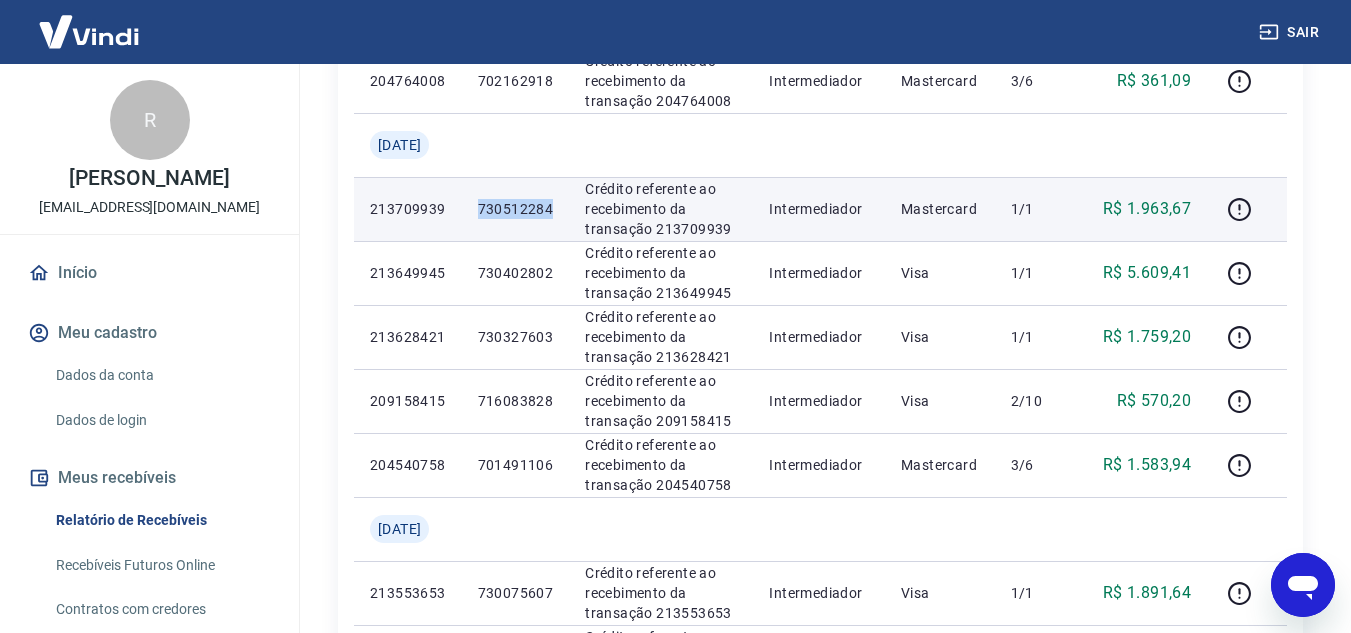 click on "730512284" at bounding box center [516, 209] 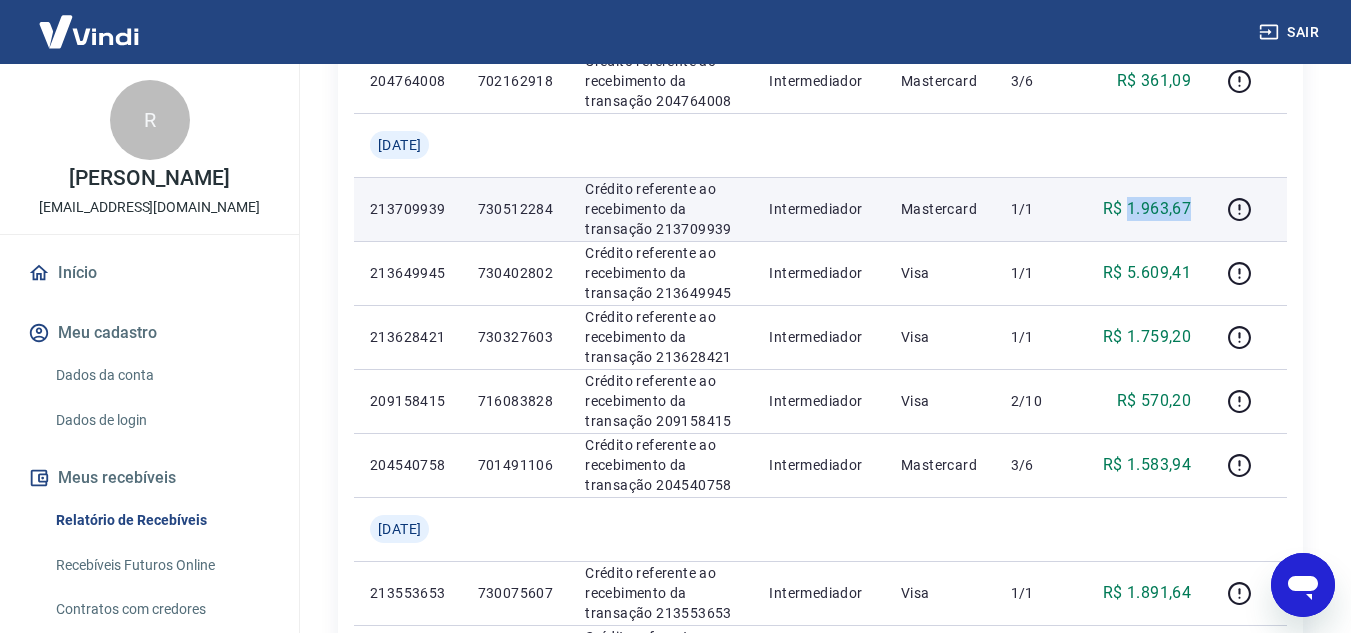 drag, startPoint x: 1132, startPoint y: 205, endPoint x: 1199, endPoint y: 204, distance: 67.00746 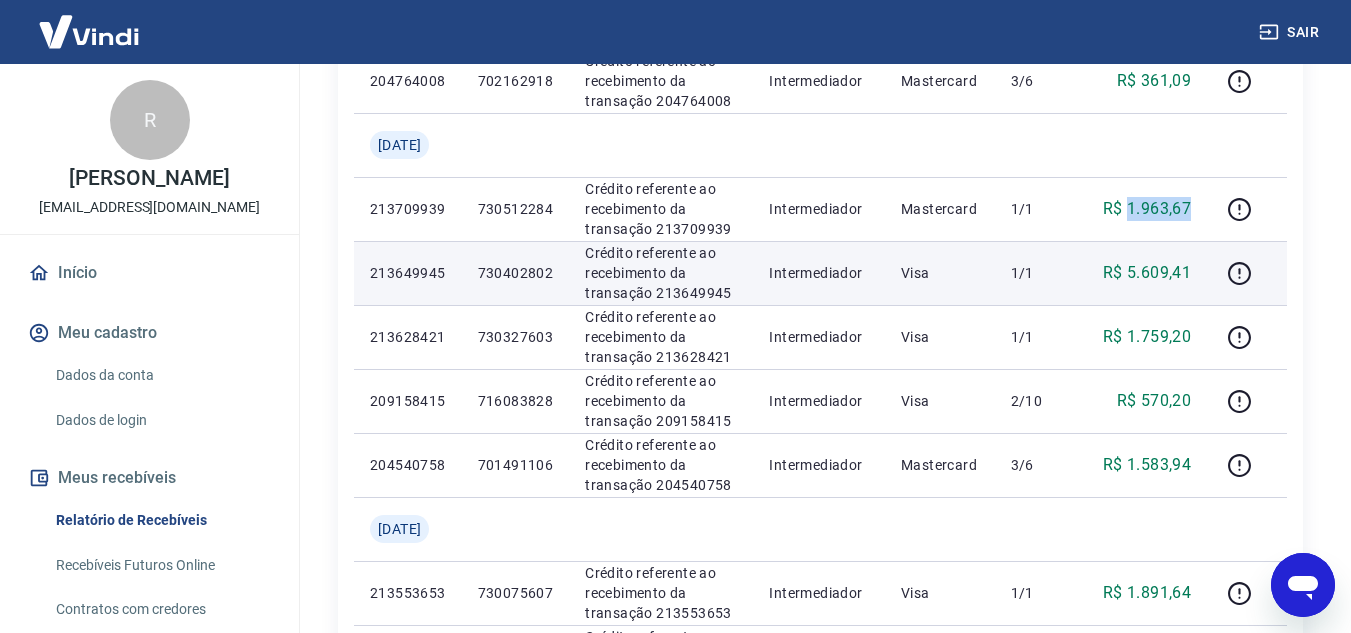 copy on "1.963,67" 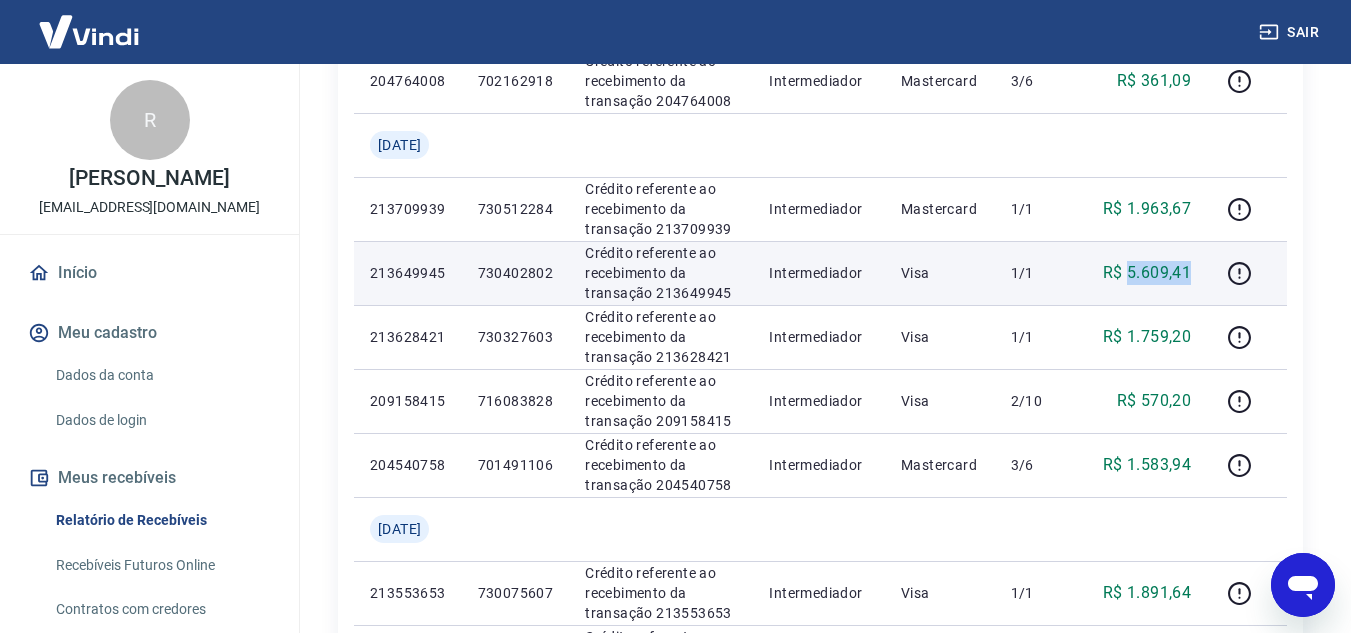 drag, startPoint x: 1130, startPoint y: 271, endPoint x: 1188, endPoint y: 272, distance: 58.00862 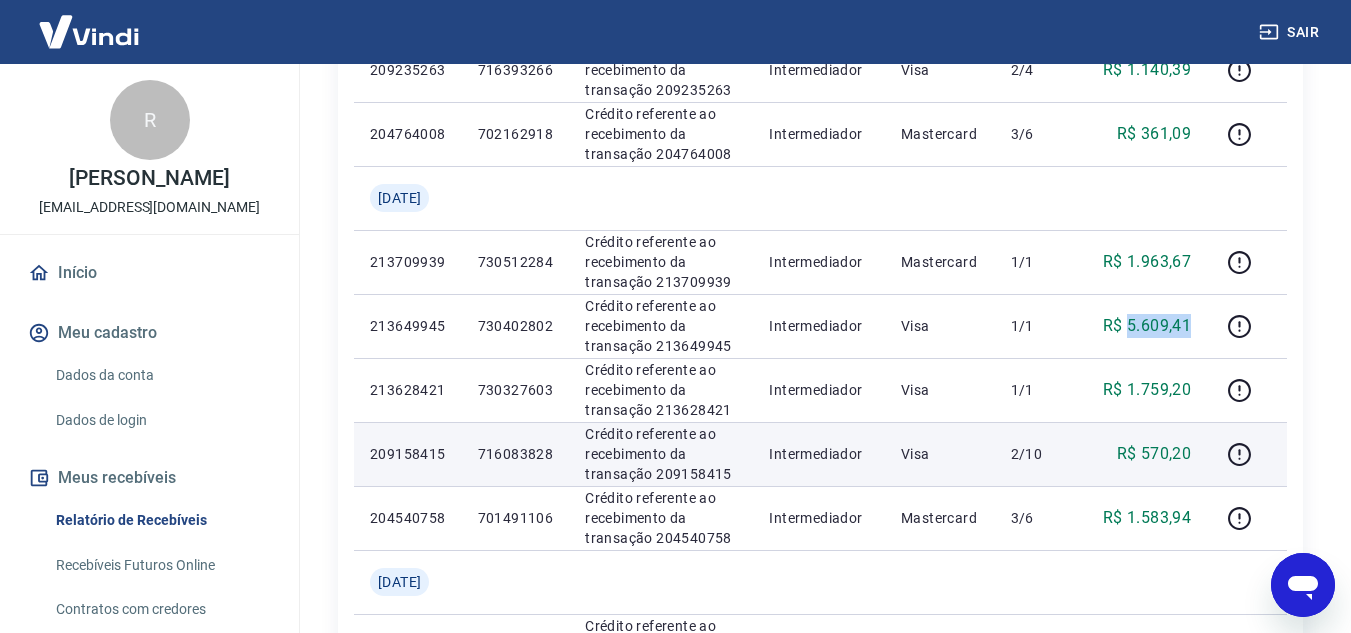 scroll, scrollTop: 900, scrollLeft: 0, axis: vertical 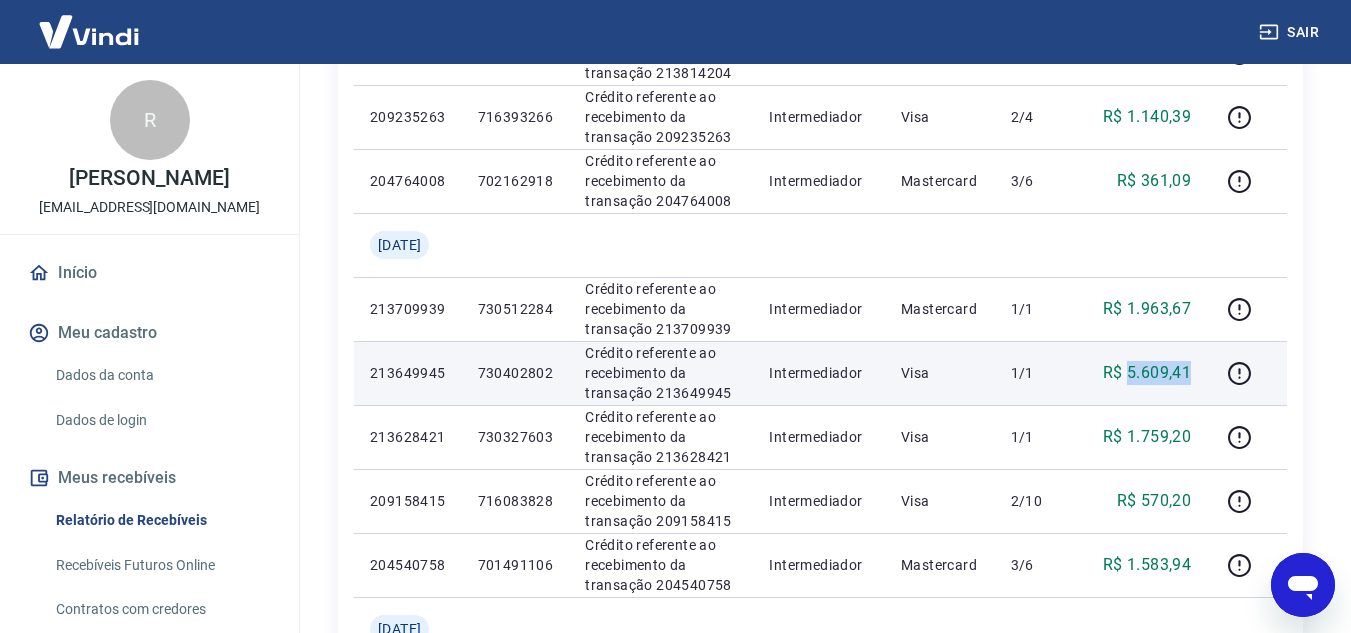 click on "R$ 5.609,41" at bounding box center [1146, 373] 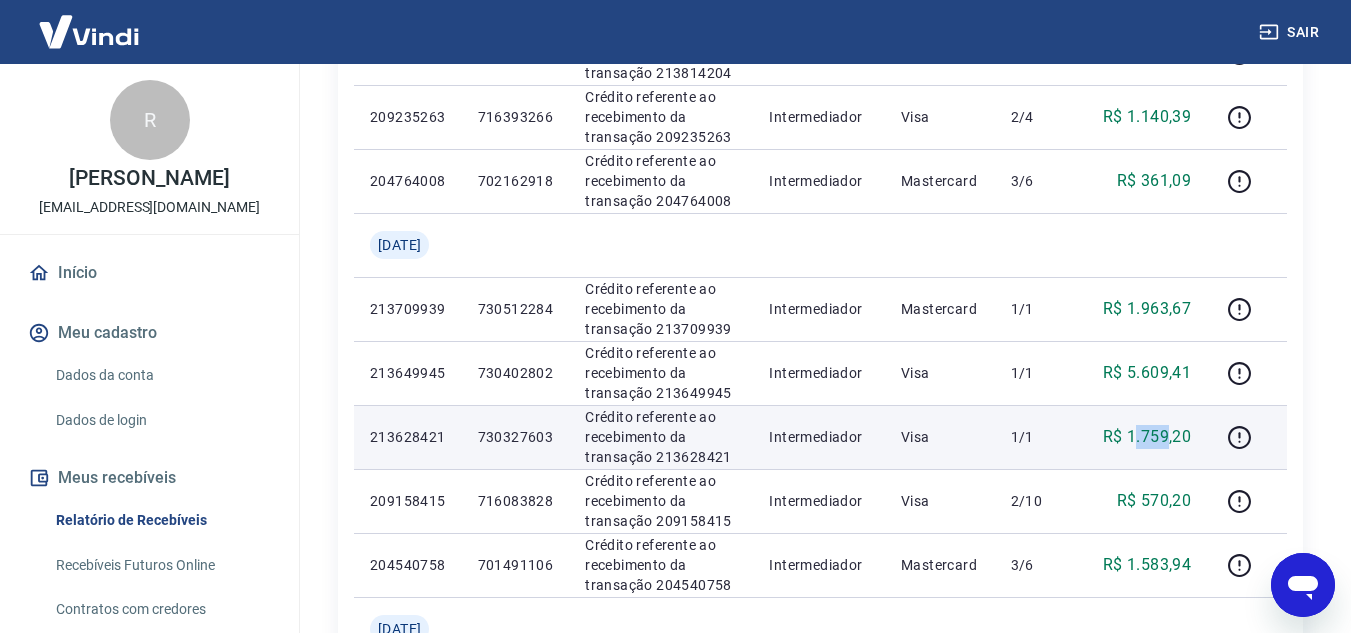 drag, startPoint x: 1134, startPoint y: 434, endPoint x: 1171, endPoint y: 436, distance: 37.054016 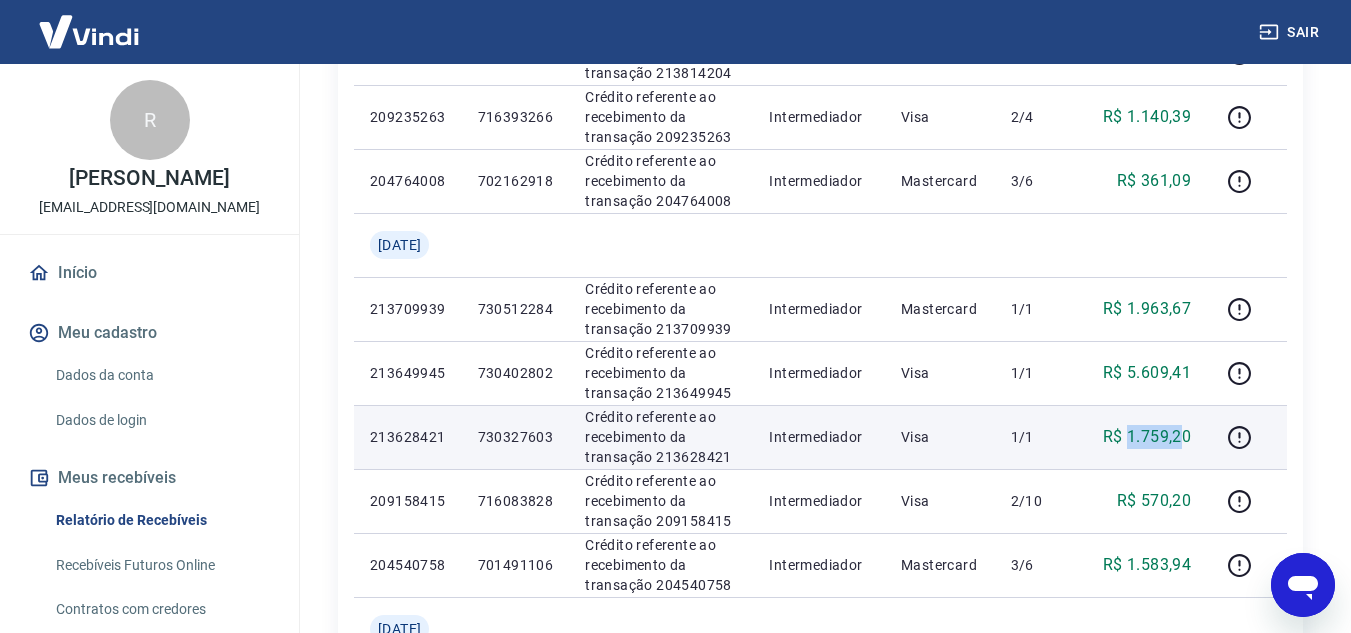 drag, startPoint x: 1137, startPoint y: 437, endPoint x: 1185, endPoint y: 434, distance: 48.09366 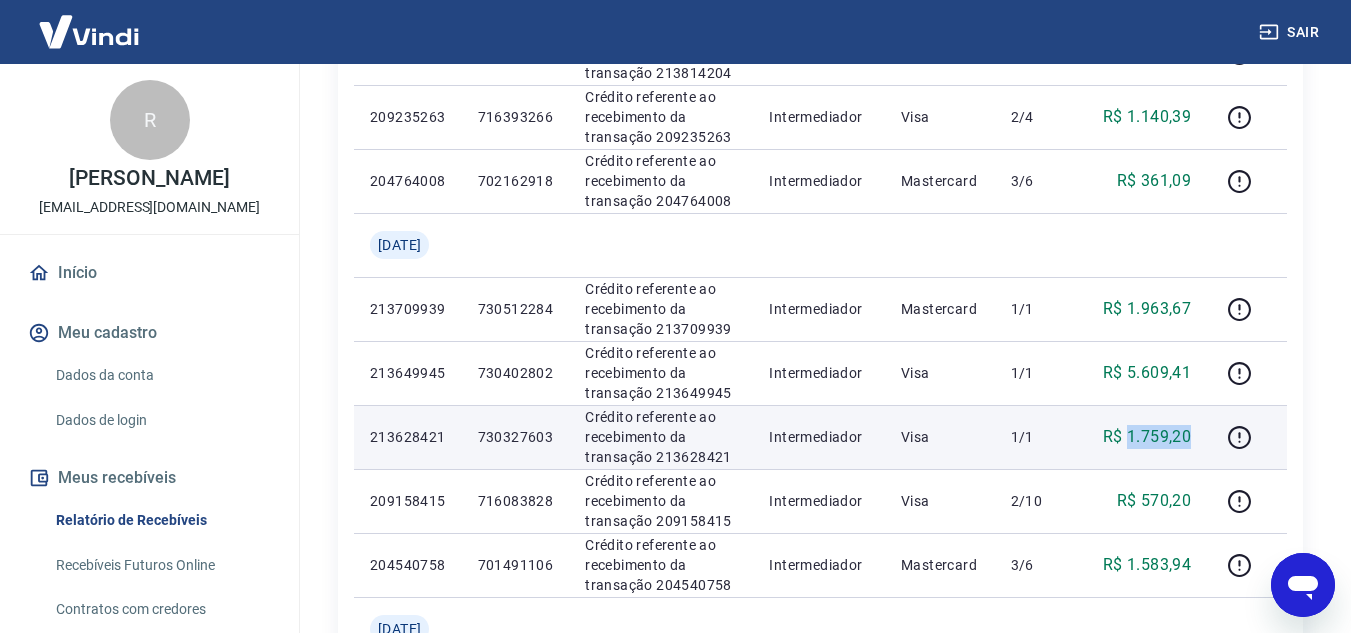 drag, startPoint x: 1128, startPoint y: 432, endPoint x: 1197, endPoint y: 434, distance: 69.02898 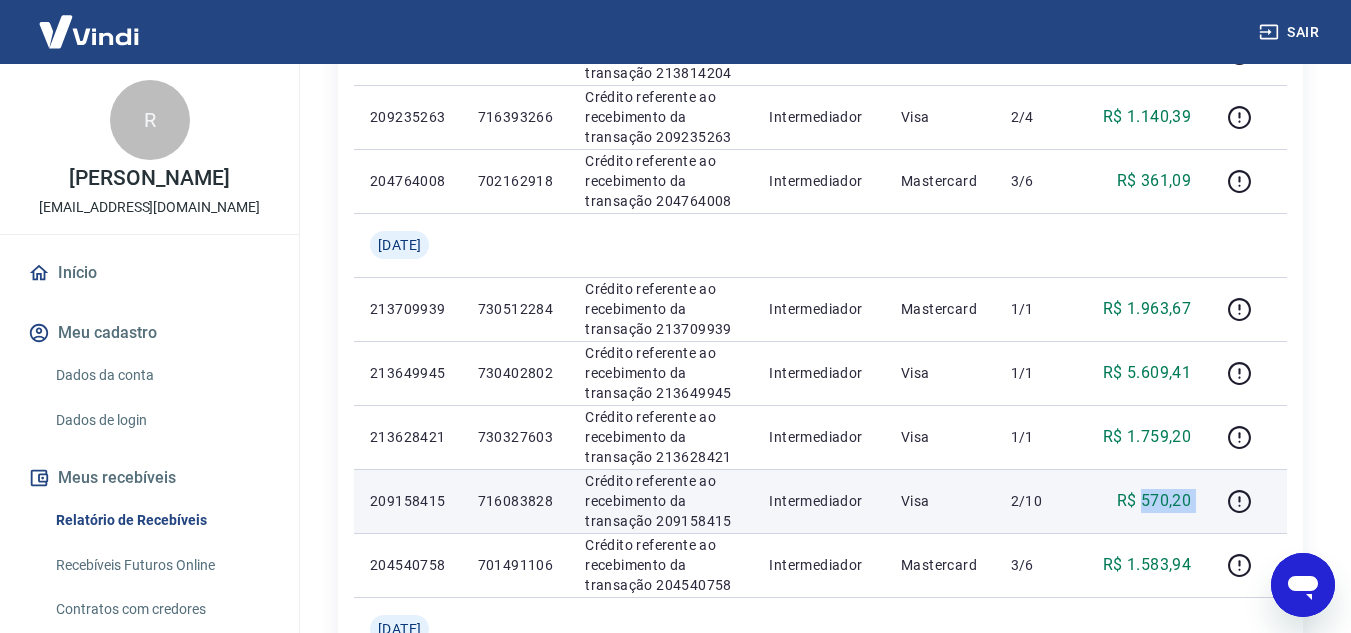 drag, startPoint x: 1144, startPoint y: 497, endPoint x: 1209, endPoint y: 500, distance: 65.06919 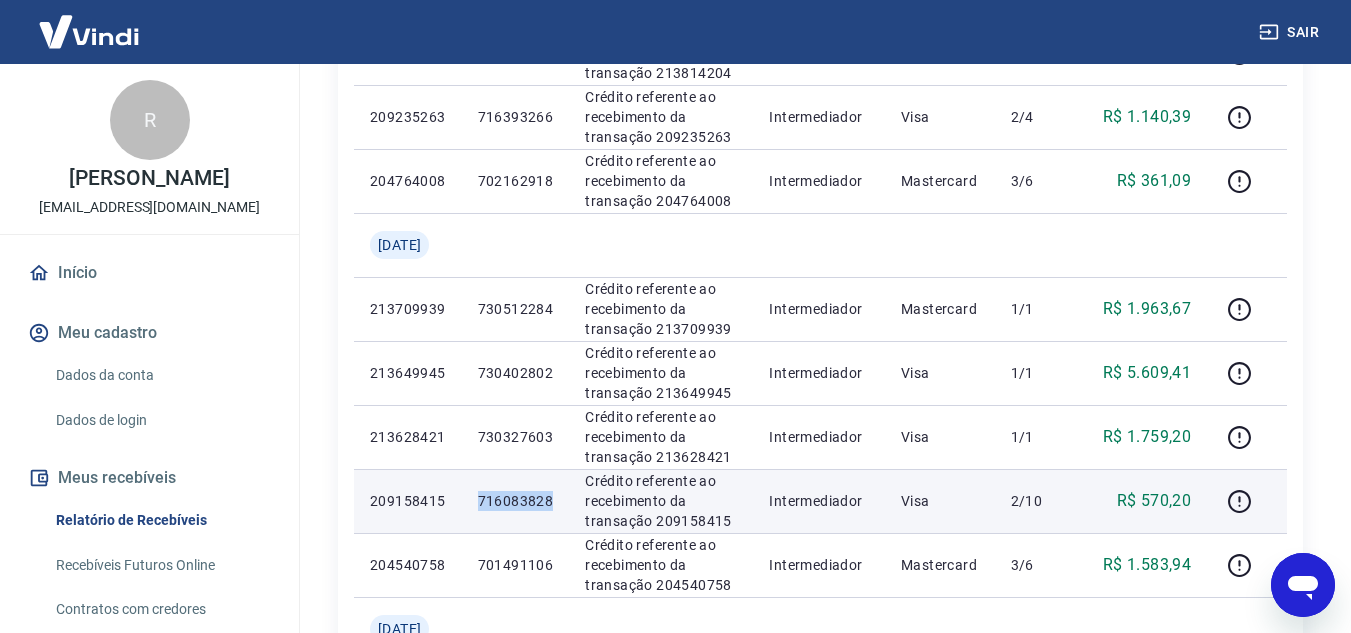 drag, startPoint x: 491, startPoint y: 498, endPoint x: 579, endPoint y: 502, distance: 88.09086 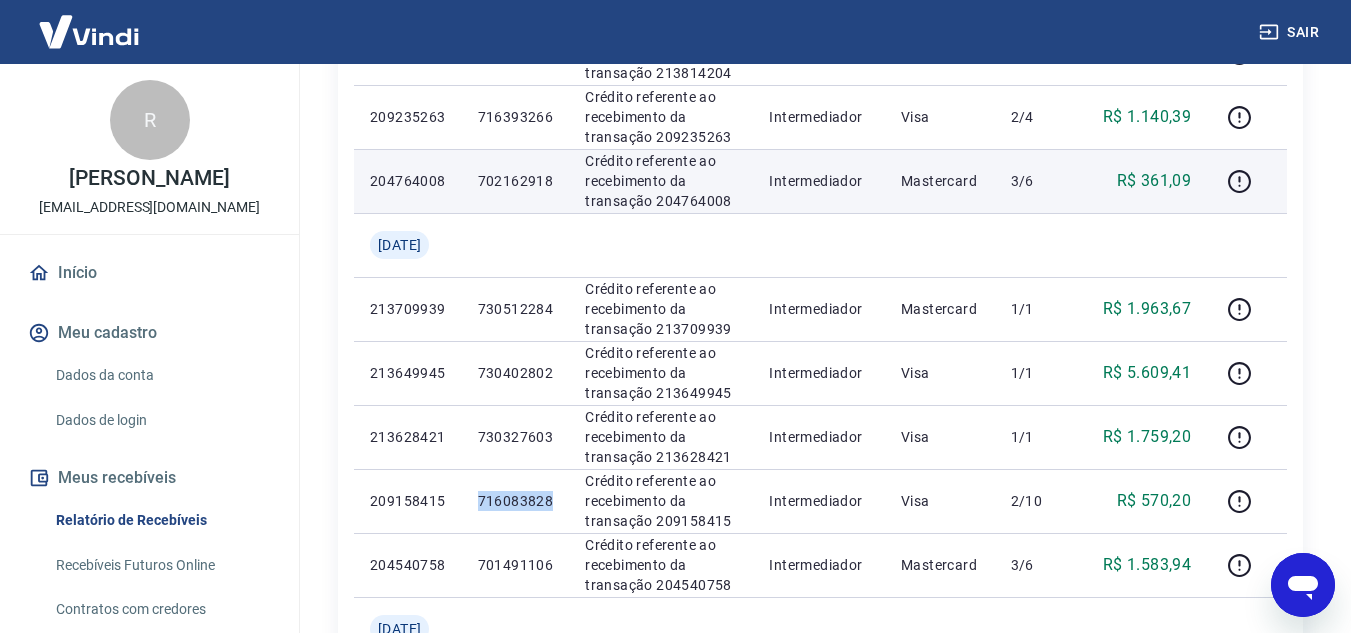 copy on "716083828" 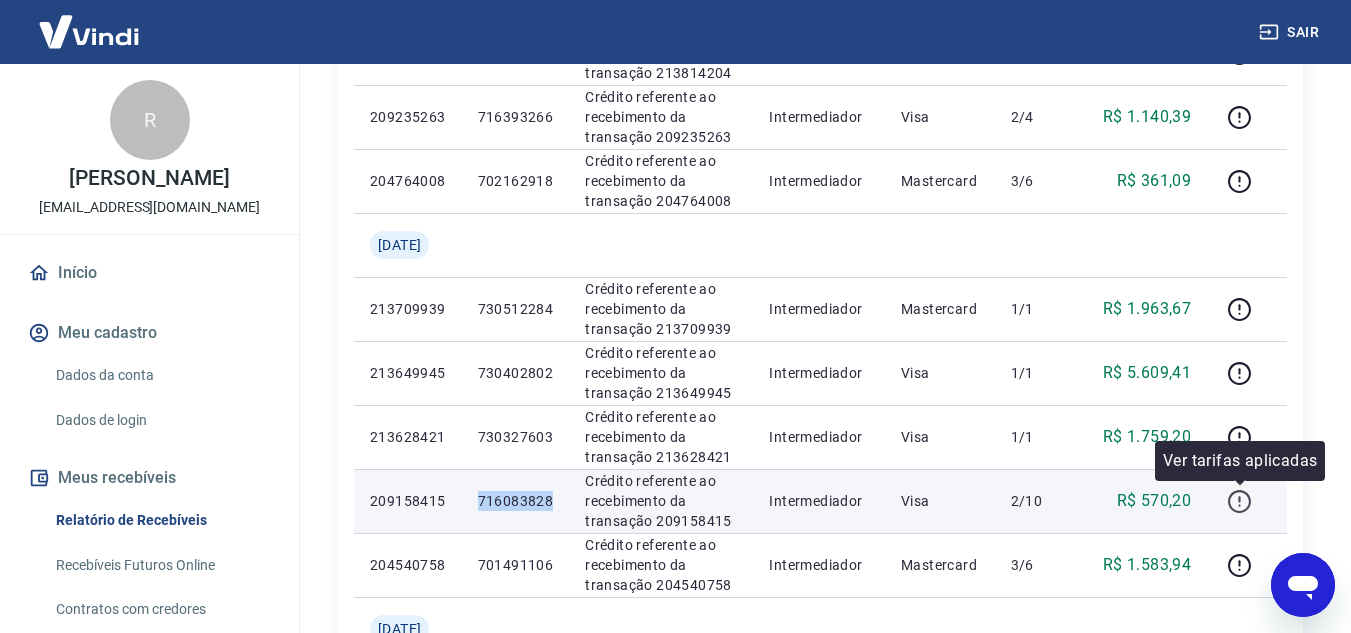click 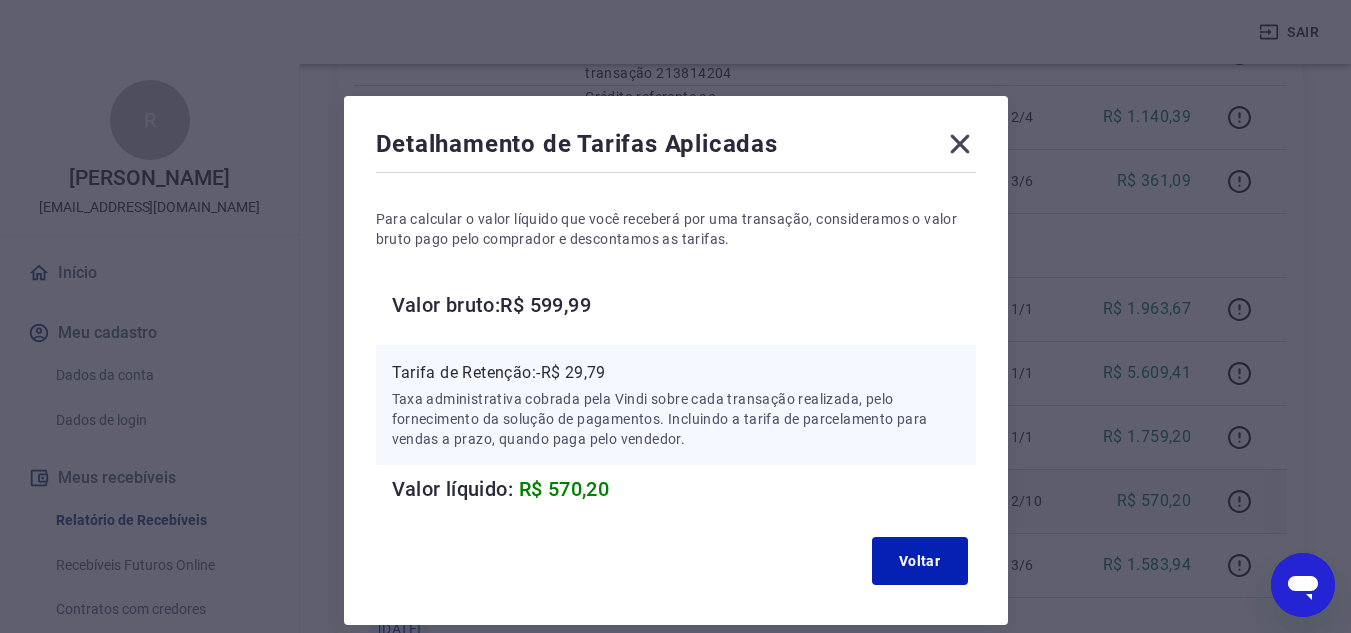 click 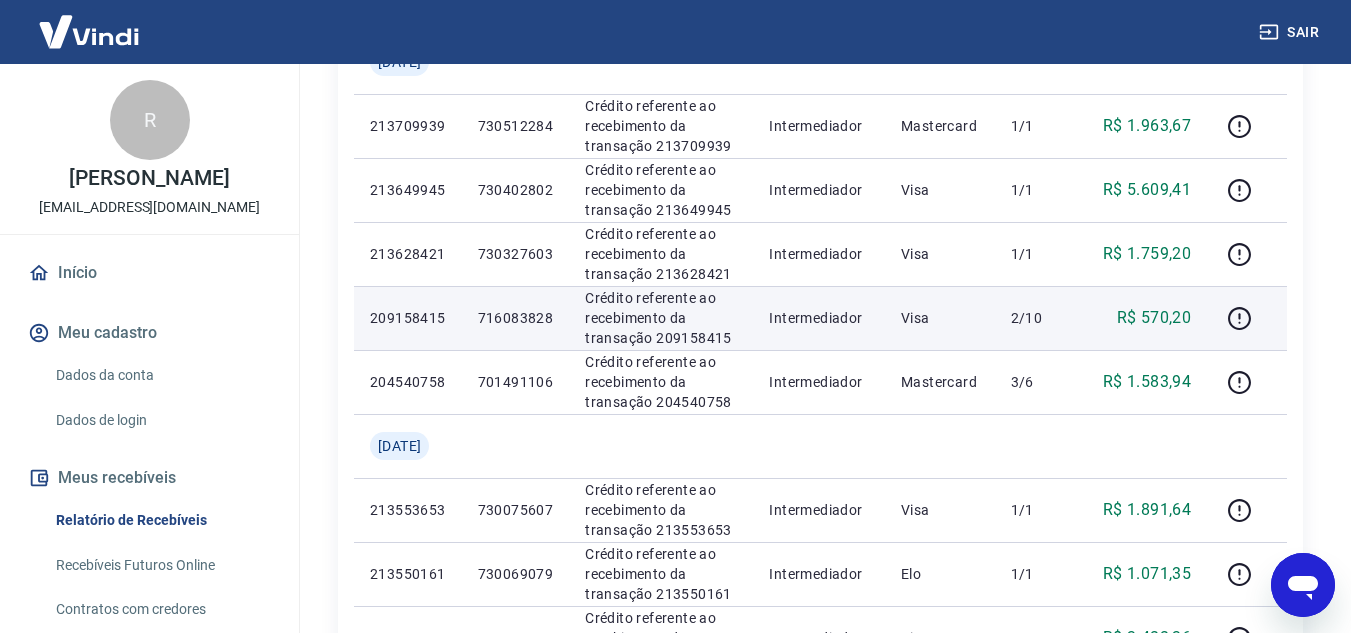 scroll, scrollTop: 1100, scrollLeft: 0, axis: vertical 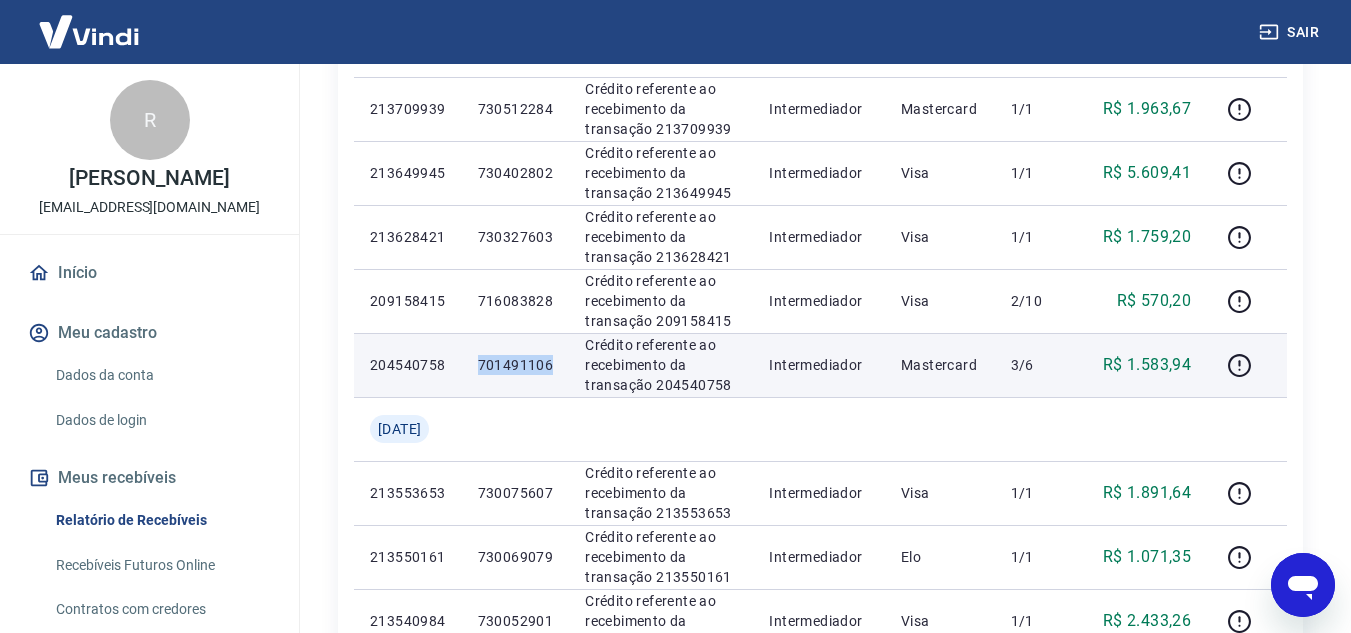 drag, startPoint x: 494, startPoint y: 362, endPoint x: 575, endPoint y: 360, distance: 81.02469 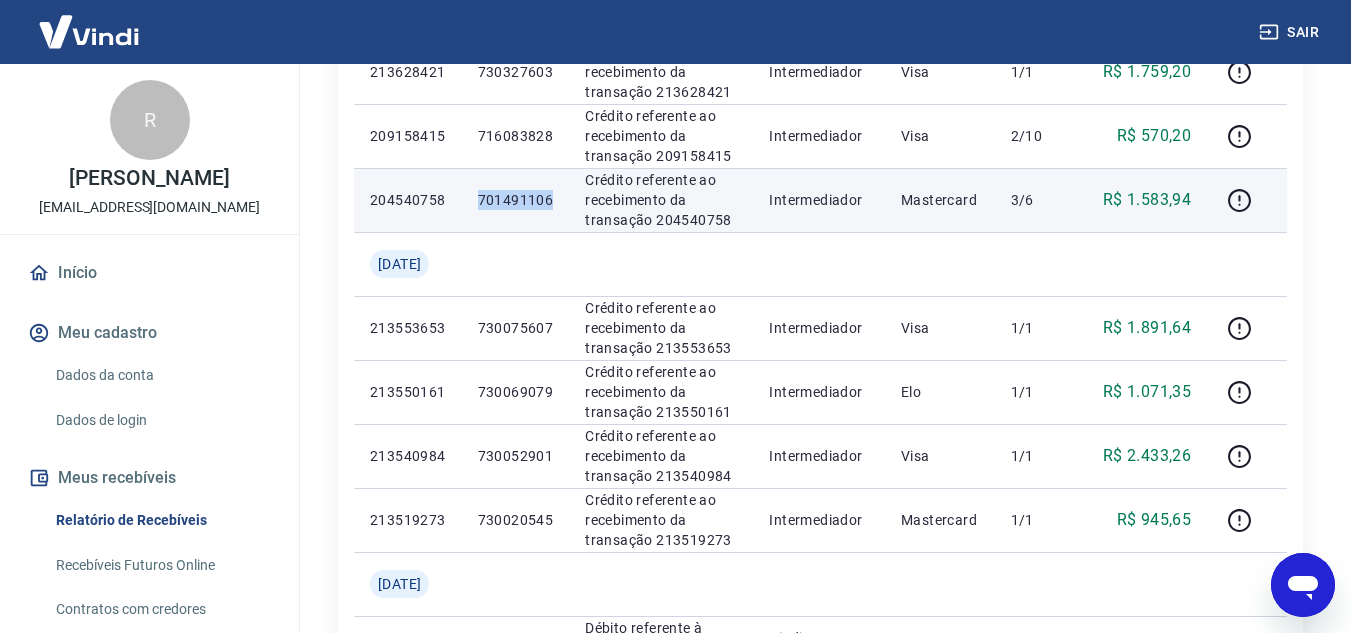 scroll, scrollTop: 1300, scrollLeft: 0, axis: vertical 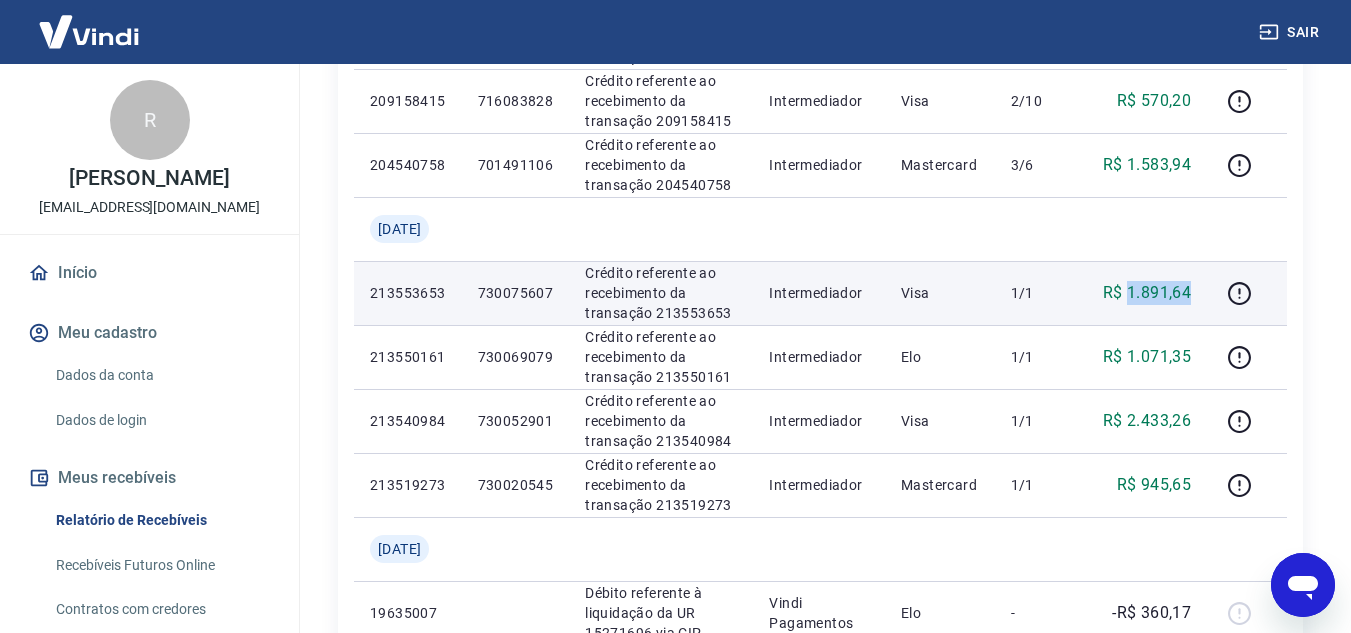 drag, startPoint x: 1131, startPoint y: 288, endPoint x: 1194, endPoint y: 296, distance: 63.505905 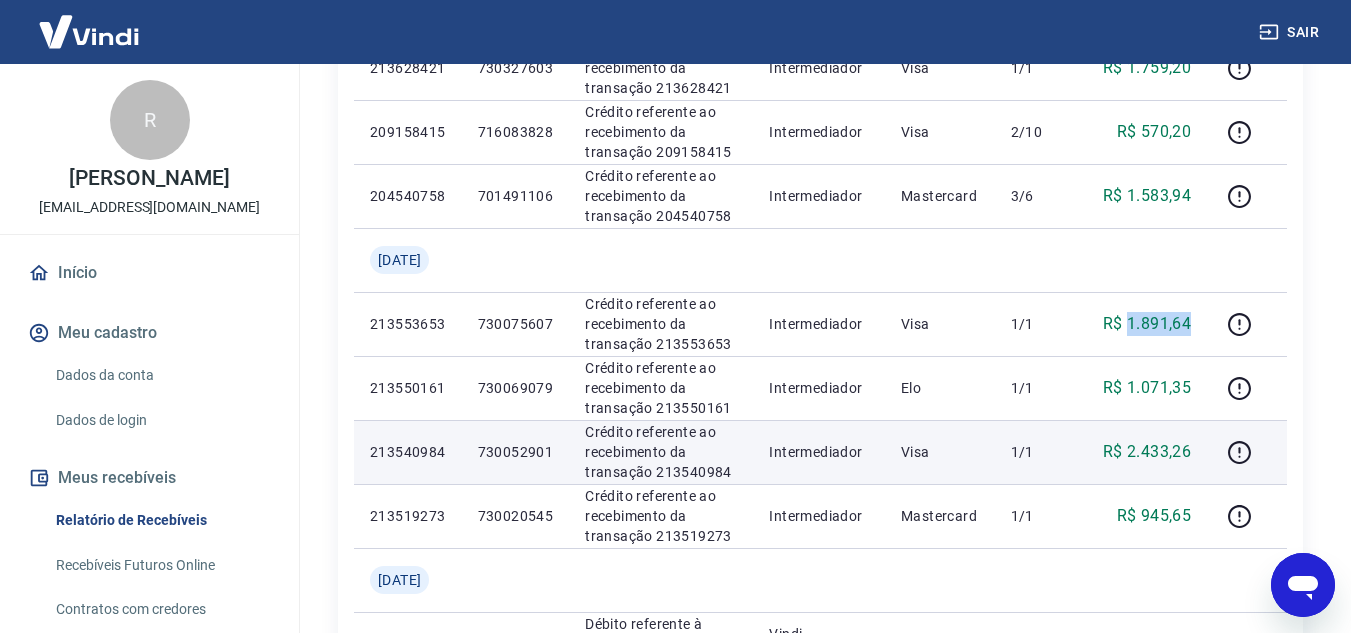 scroll, scrollTop: 1300, scrollLeft: 0, axis: vertical 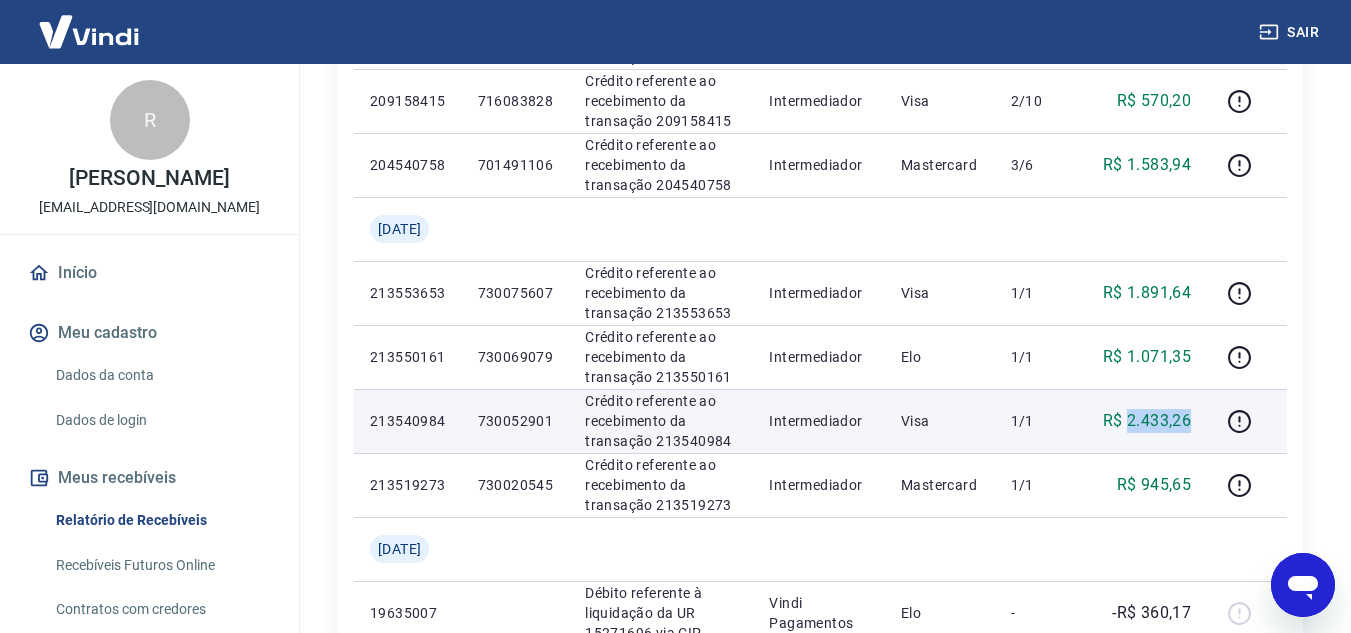 drag, startPoint x: 1129, startPoint y: 418, endPoint x: 1195, endPoint y: 418, distance: 66 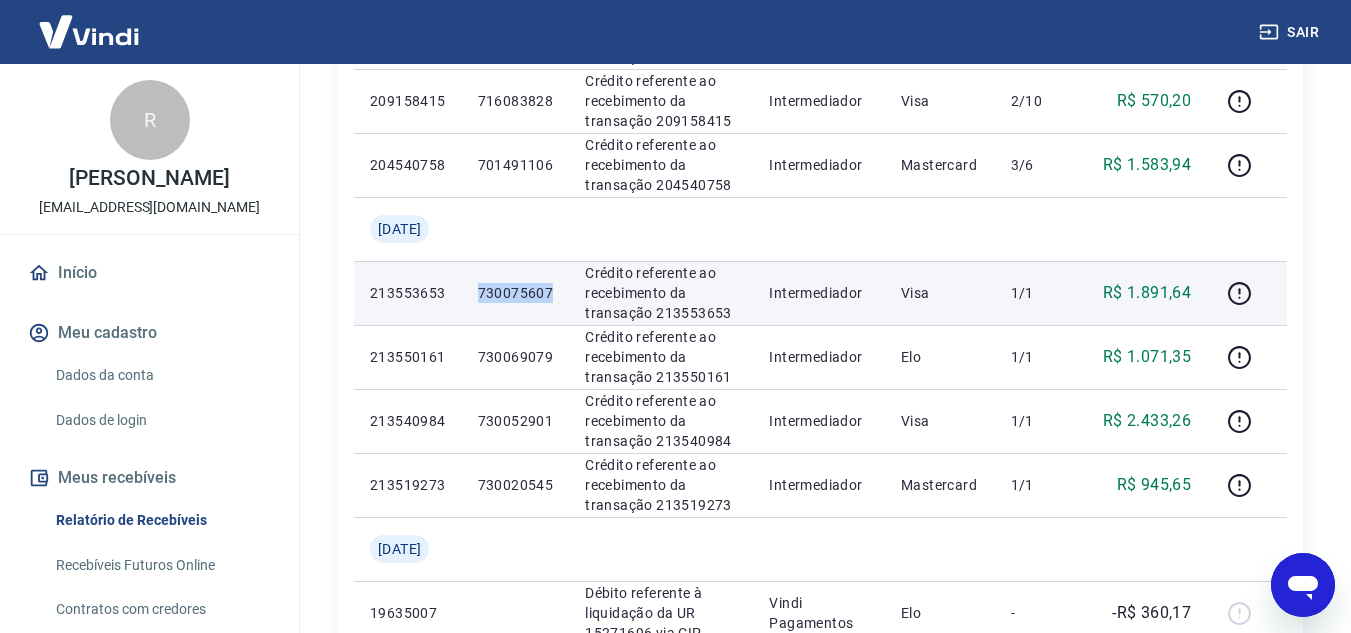 drag, startPoint x: 494, startPoint y: 295, endPoint x: 574, endPoint y: 296, distance: 80.00625 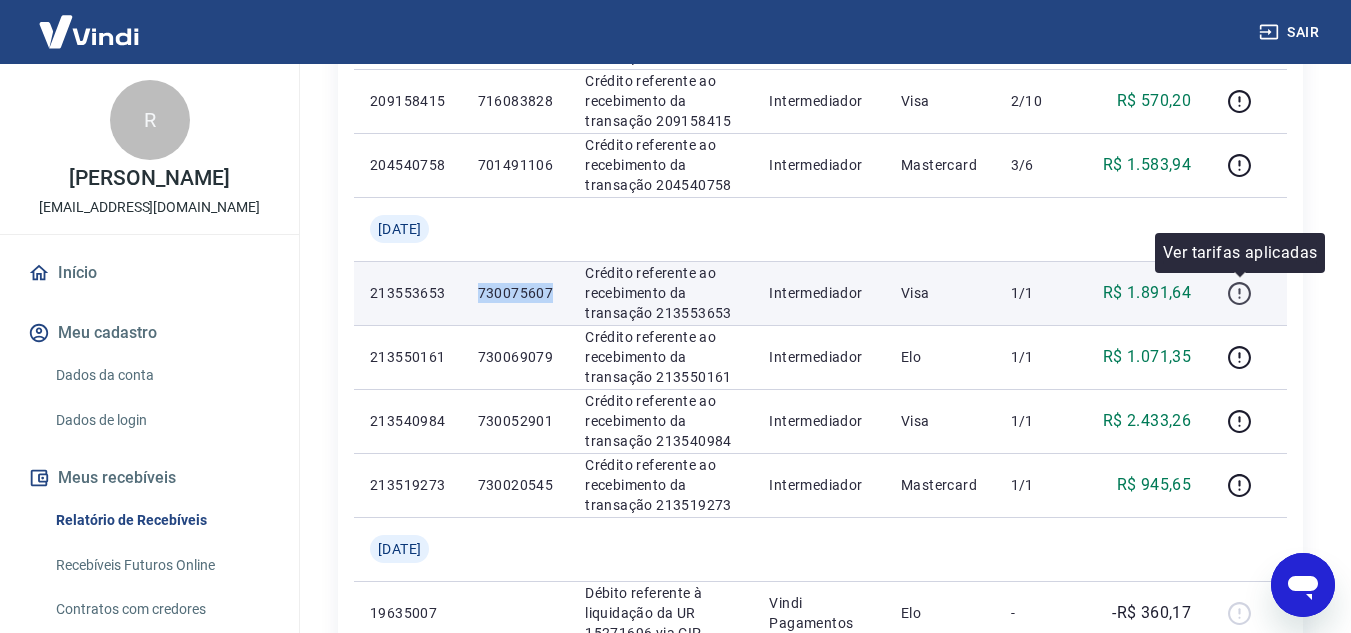 click 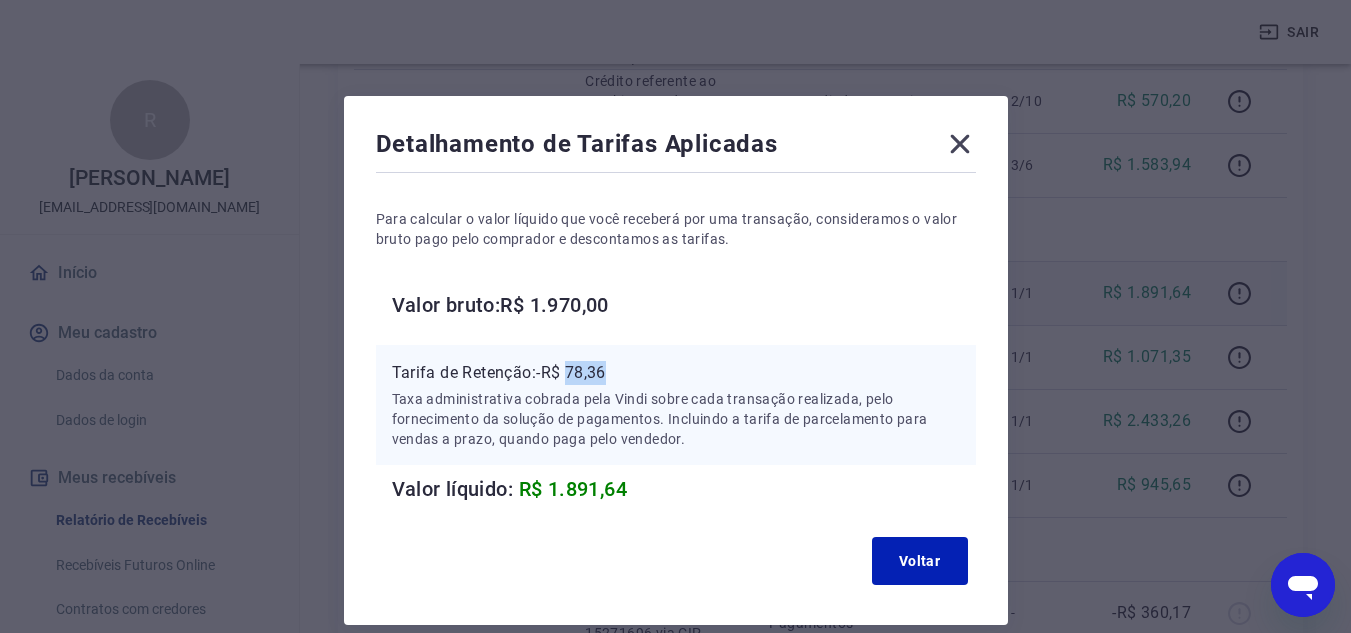 drag, startPoint x: 572, startPoint y: 368, endPoint x: 614, endPoint y: 370, distance: 42.047592 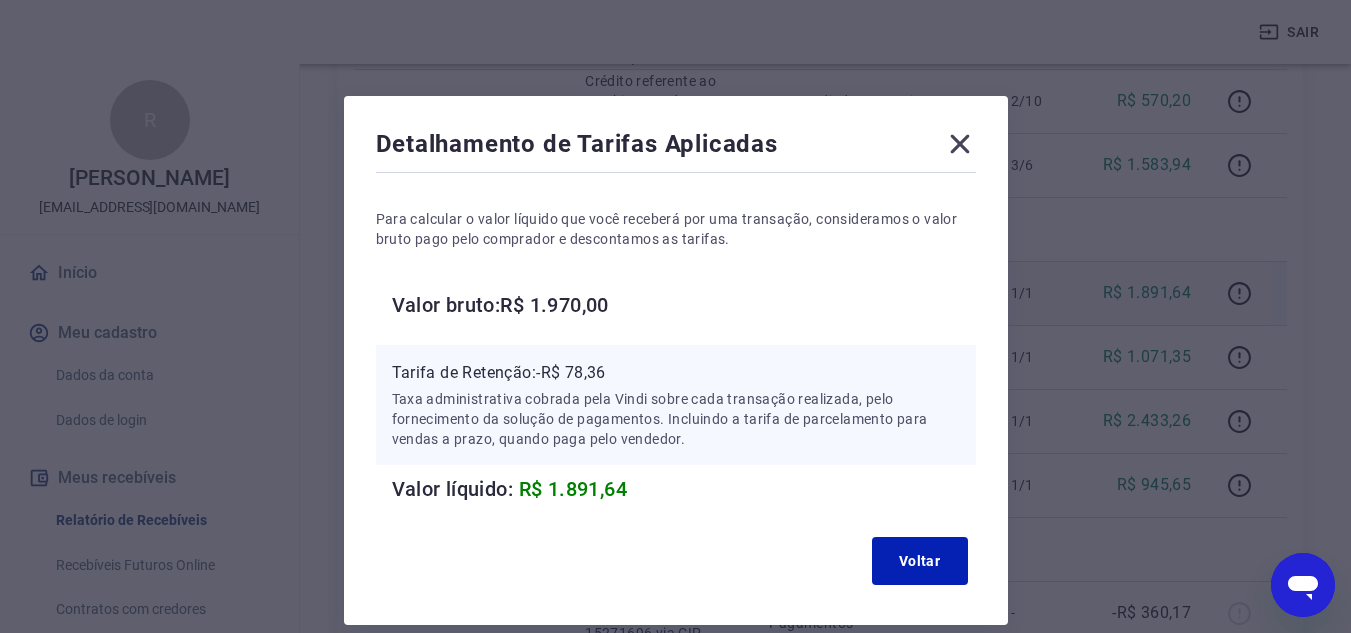 click 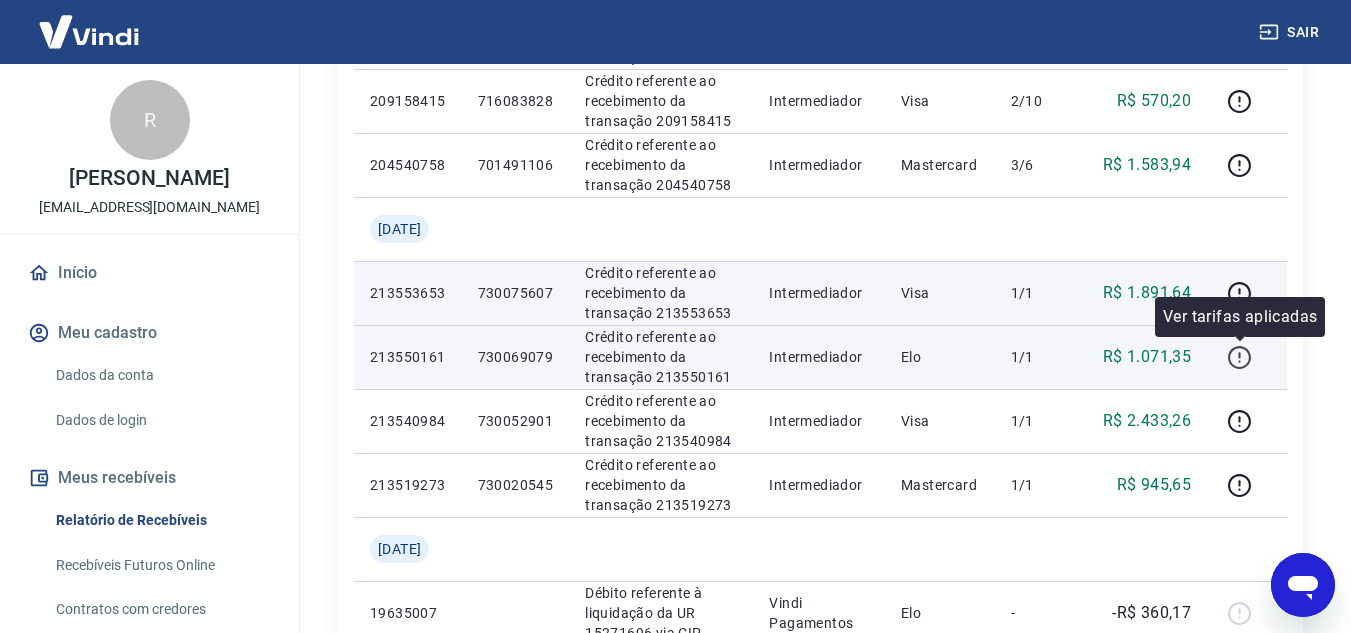 click 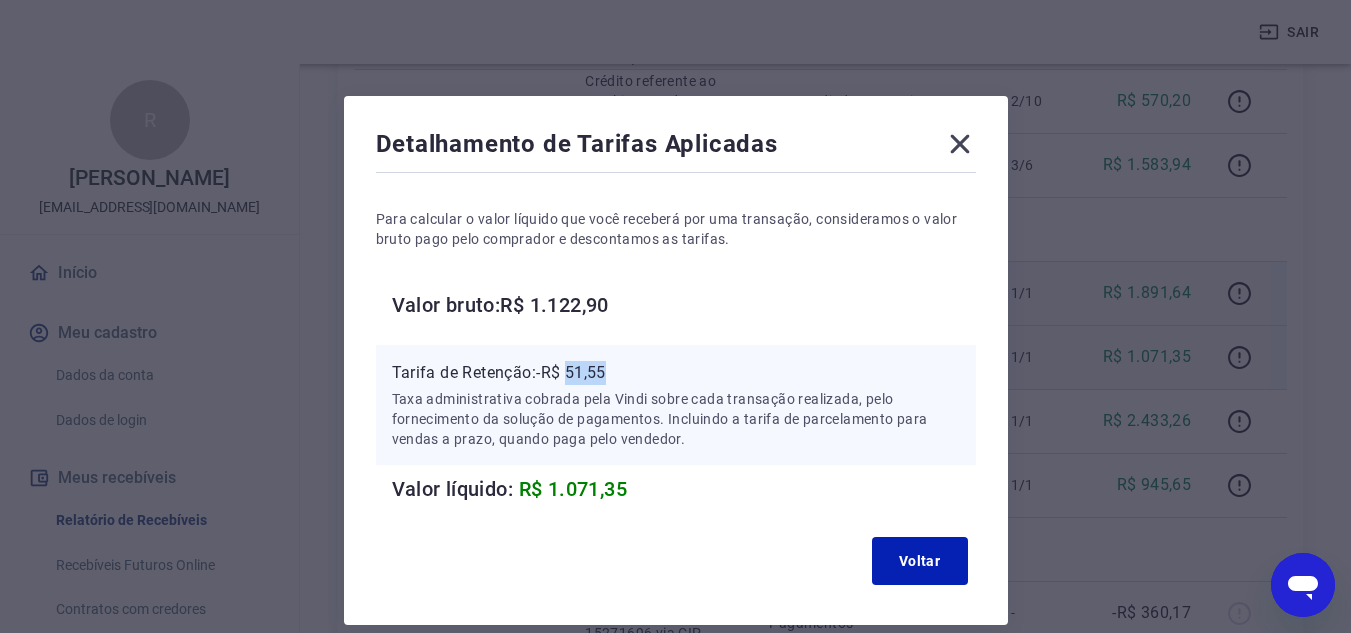 drag, startPoint x: 573, startPoint y: 371, endPoint x: 616, endPoint y: 375, distance: 43.185646 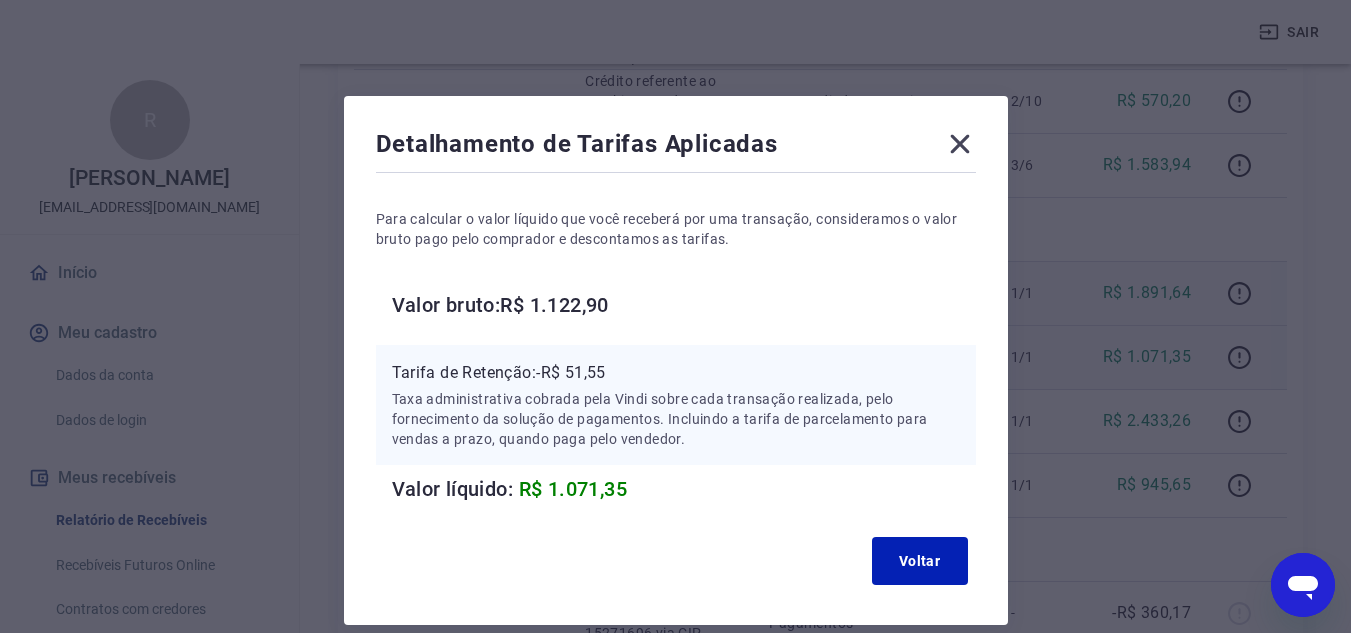 click 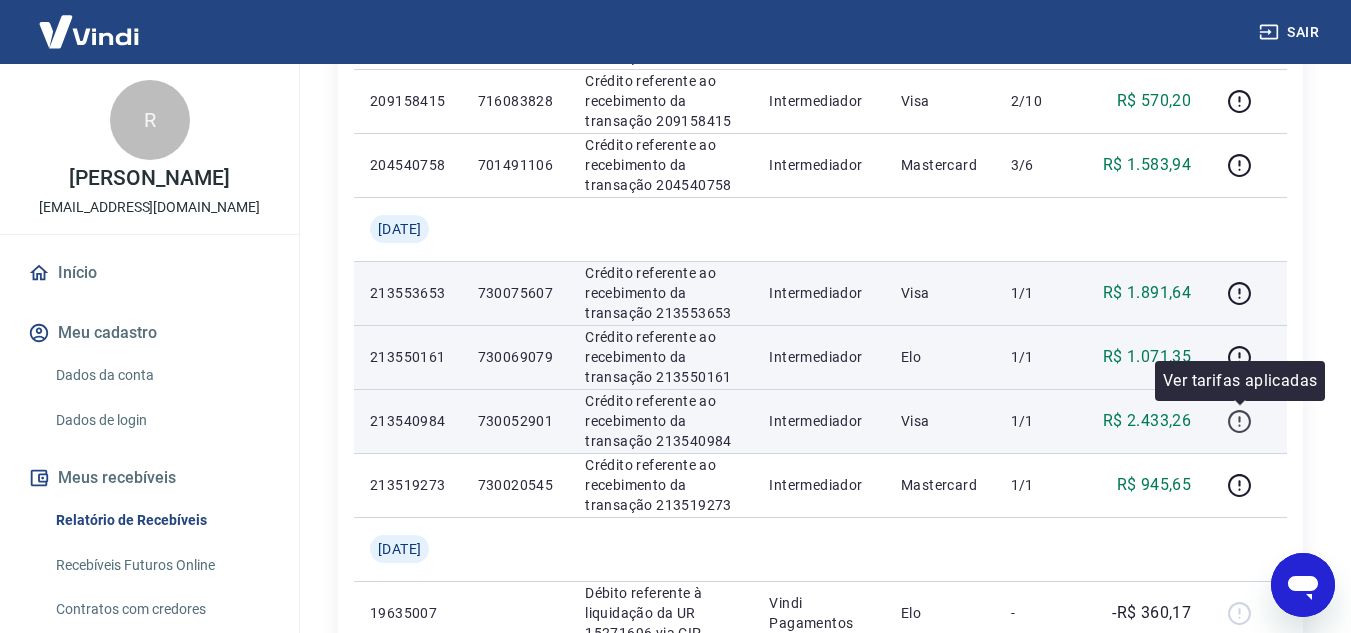 click 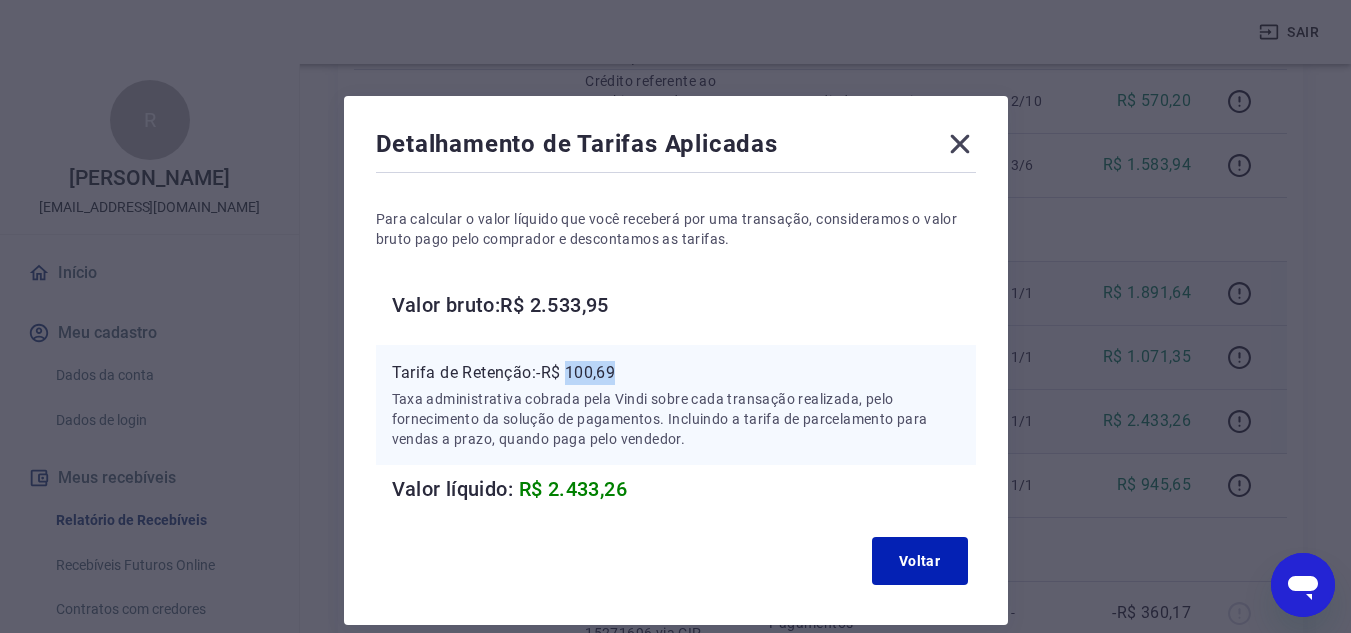 drag, startPoint x: 572, startPoint y: 372, endPoint x: 635, endPoint y: 374, distance: 63.03174 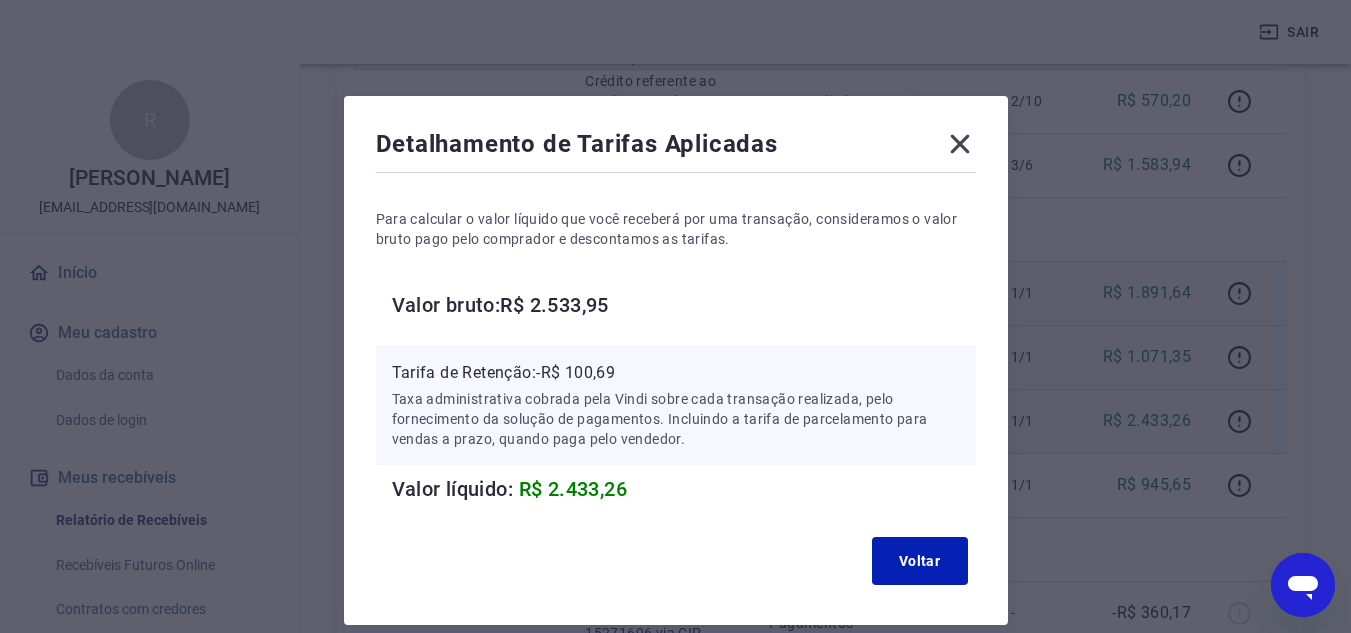 click on "Detalhamento de Tarifas Aplicadas" at bounding box center [676, 148] 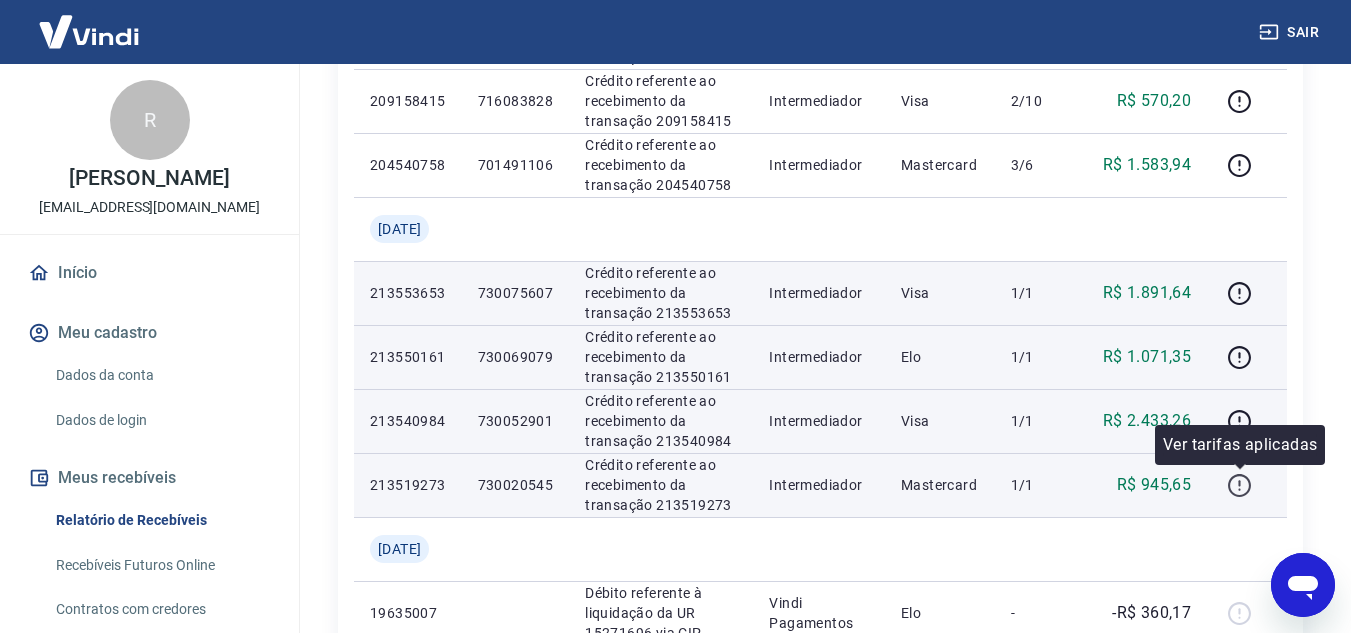 click 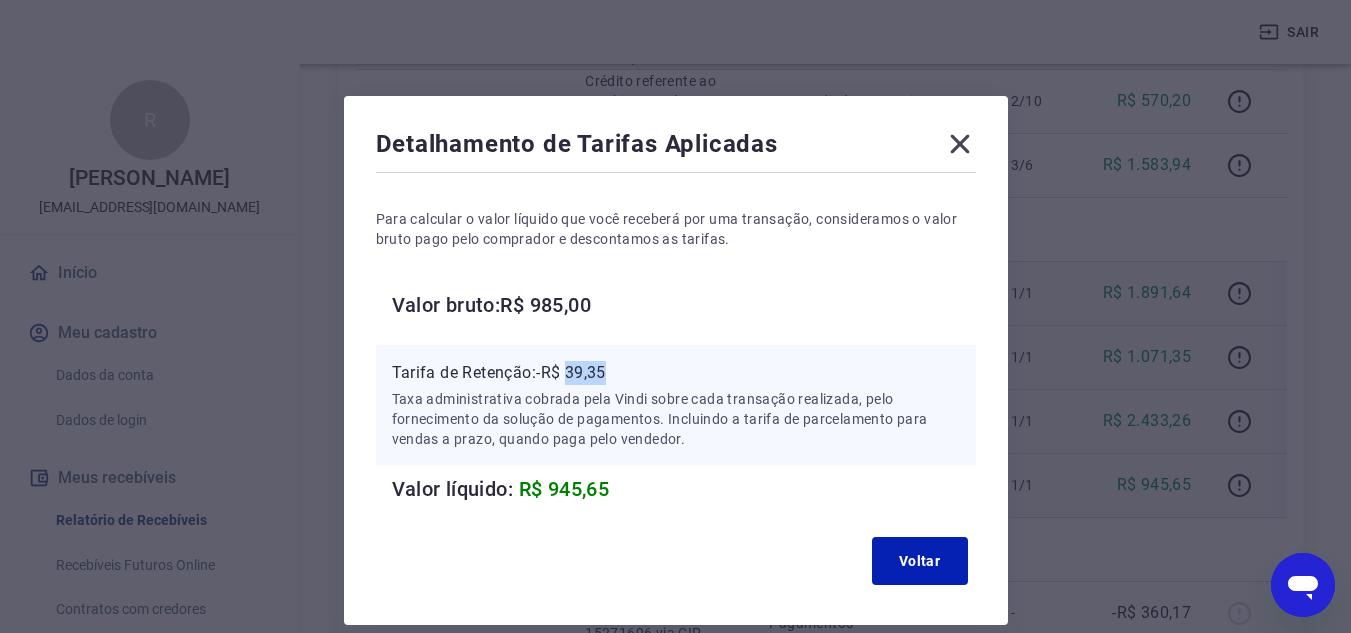 drag, startPoint x: 571, startPoint y: 371, endPoint x: 617, endPoint y: 372, distance: 46.010868 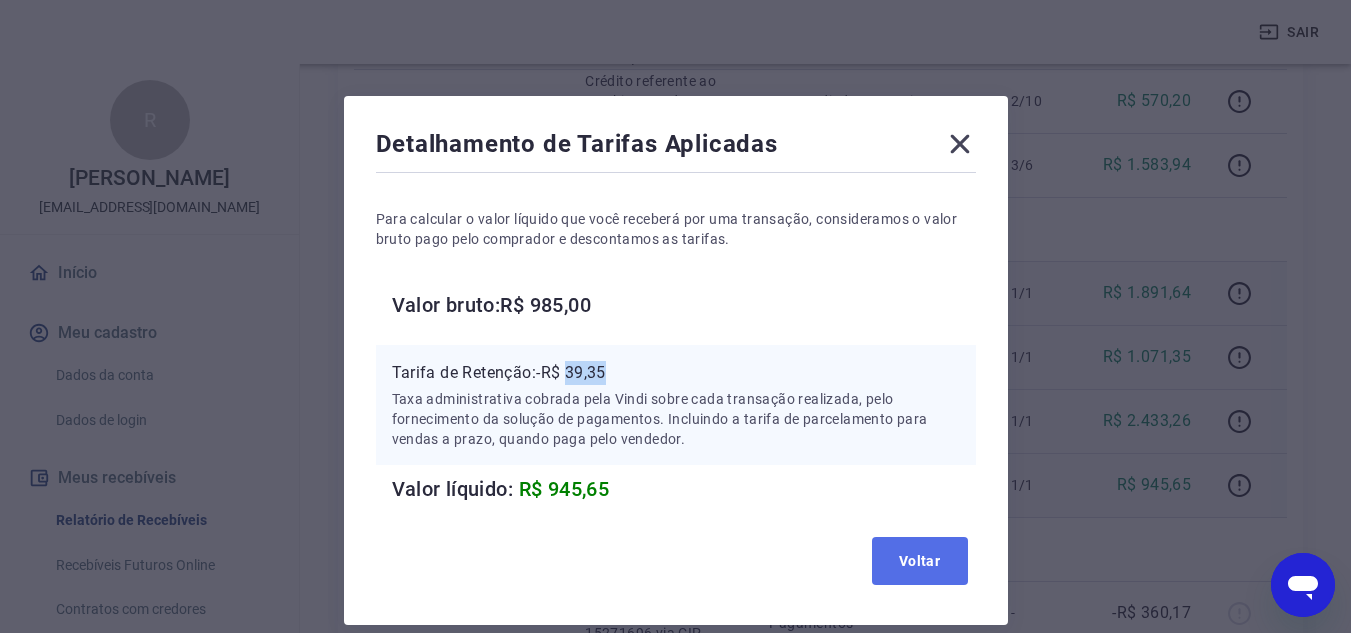 click on "Voltar" at bounding box center (920, 561) 